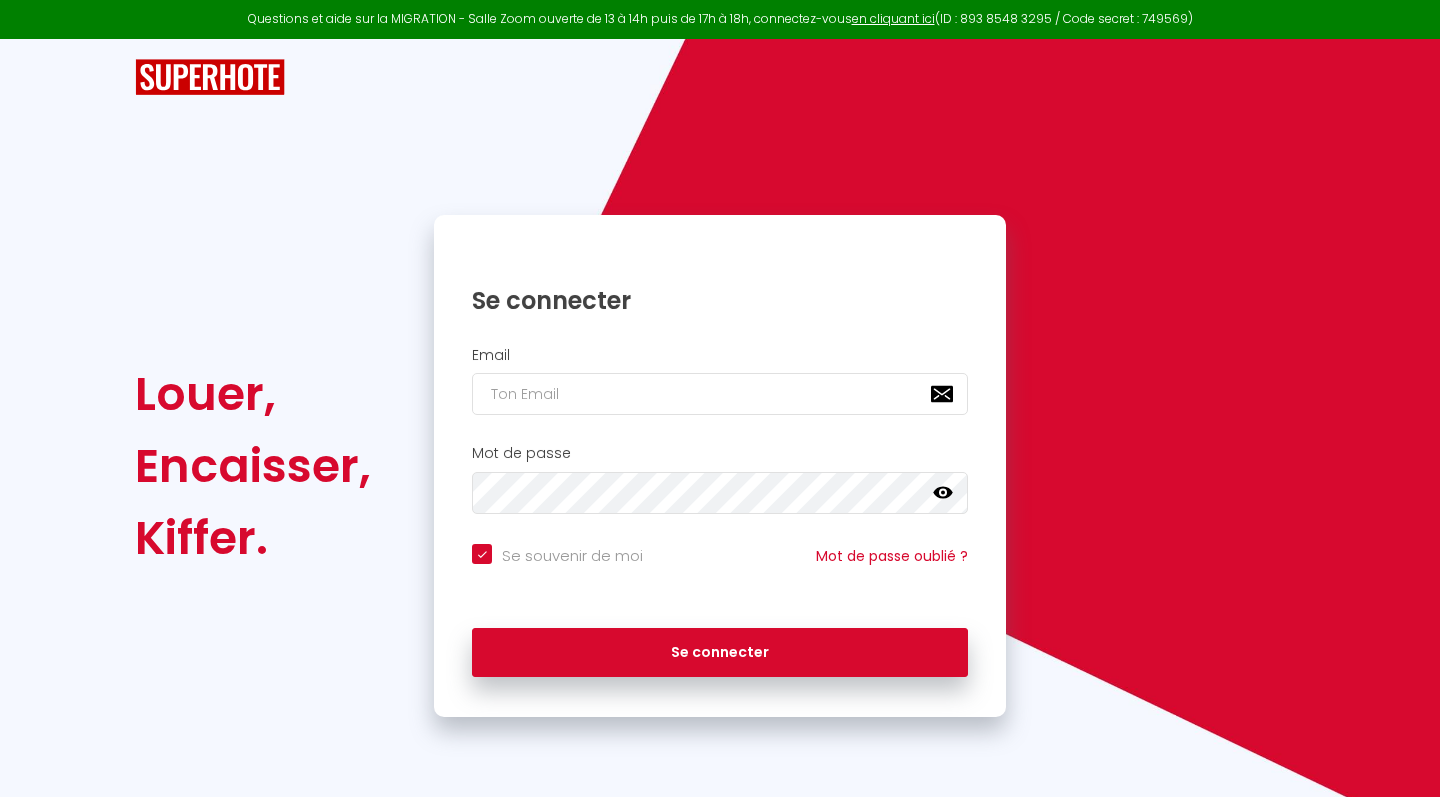 scroll, scrollTop: 0, scrollLeft: 0, axis: both 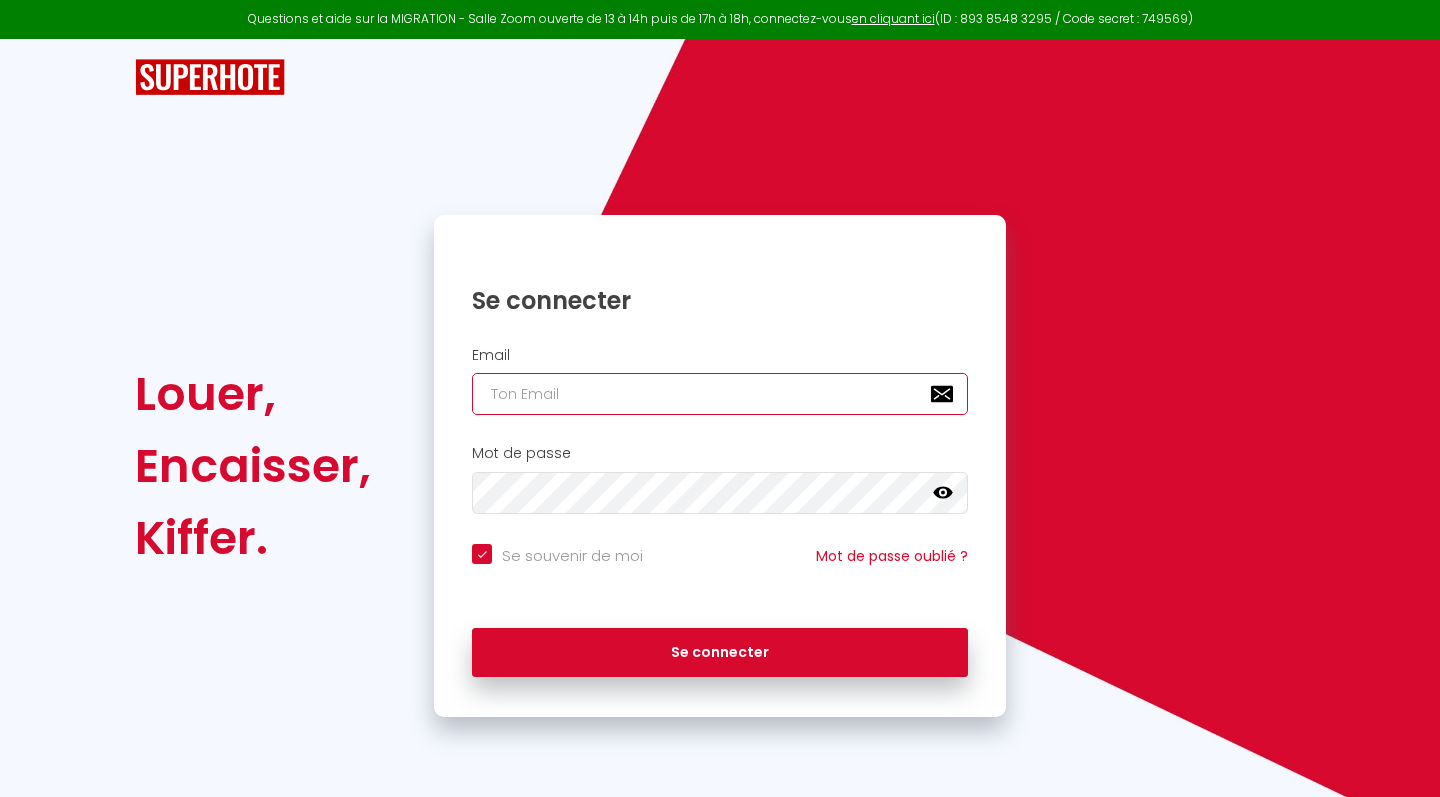 type on "[FIRST].[LAST]@[DOMAIN]" 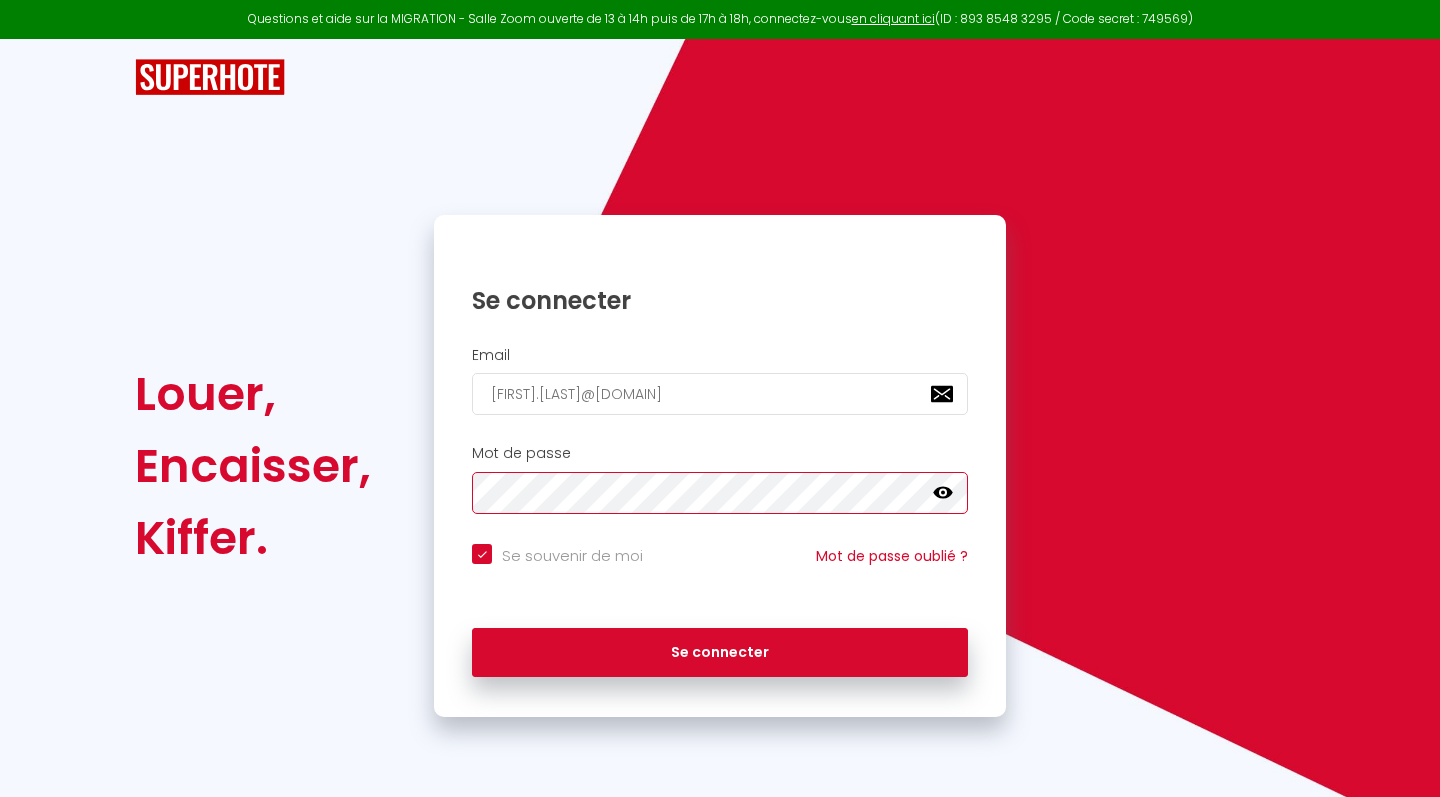 click on "Se connecter" at bounding box center (720, 653) 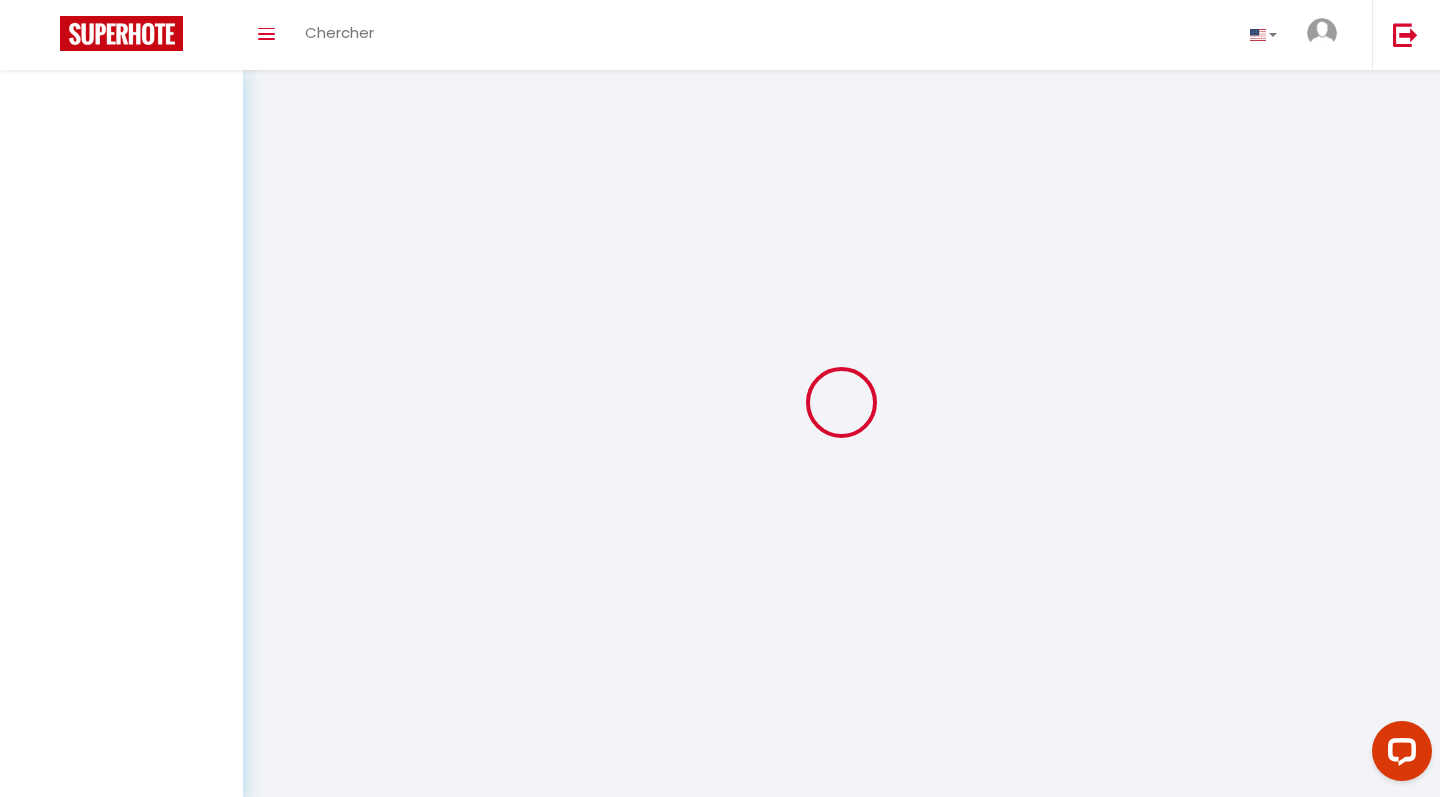 scroll, scrollTop: 0, scrollLeft: 0, axis: both 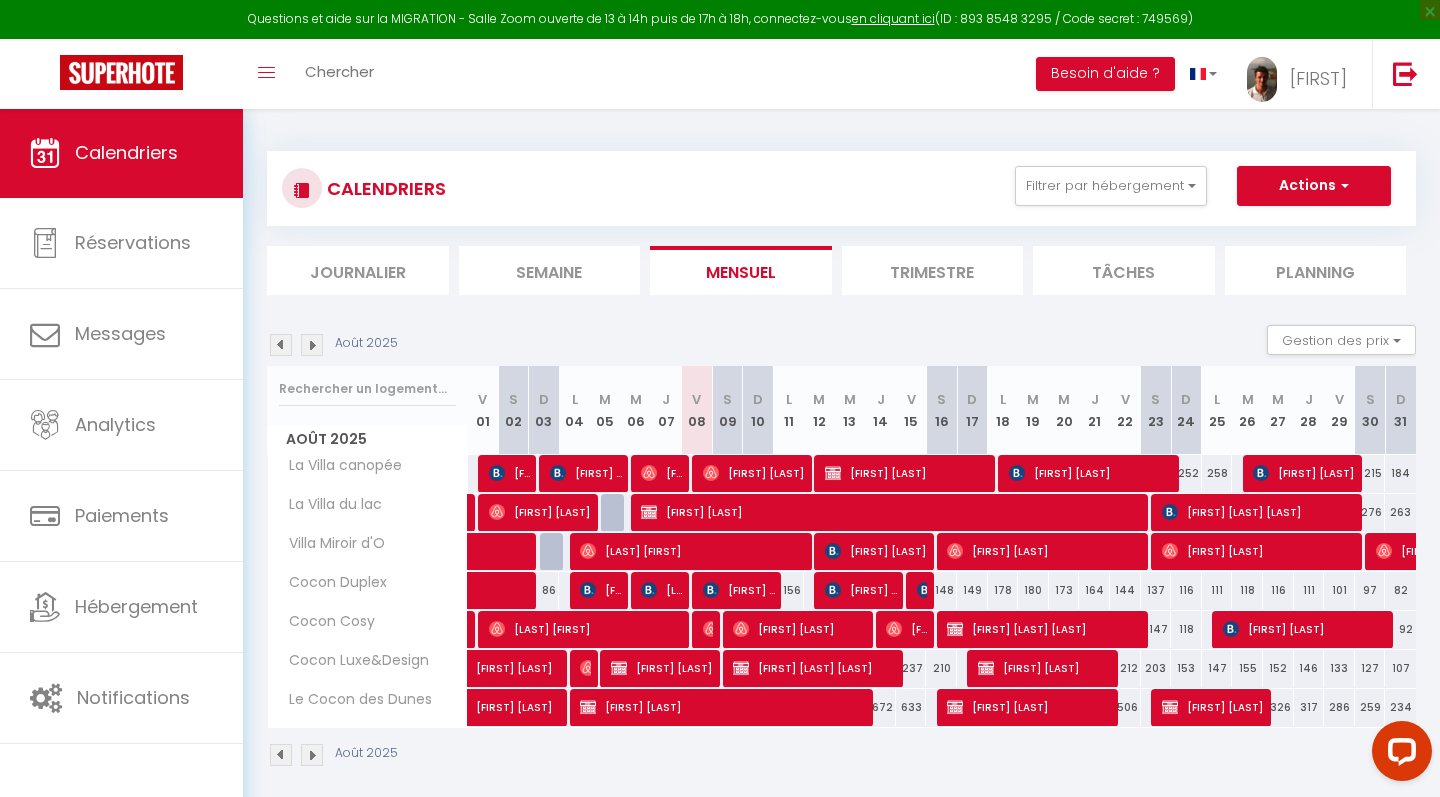 click at bounding box center (281, 345) 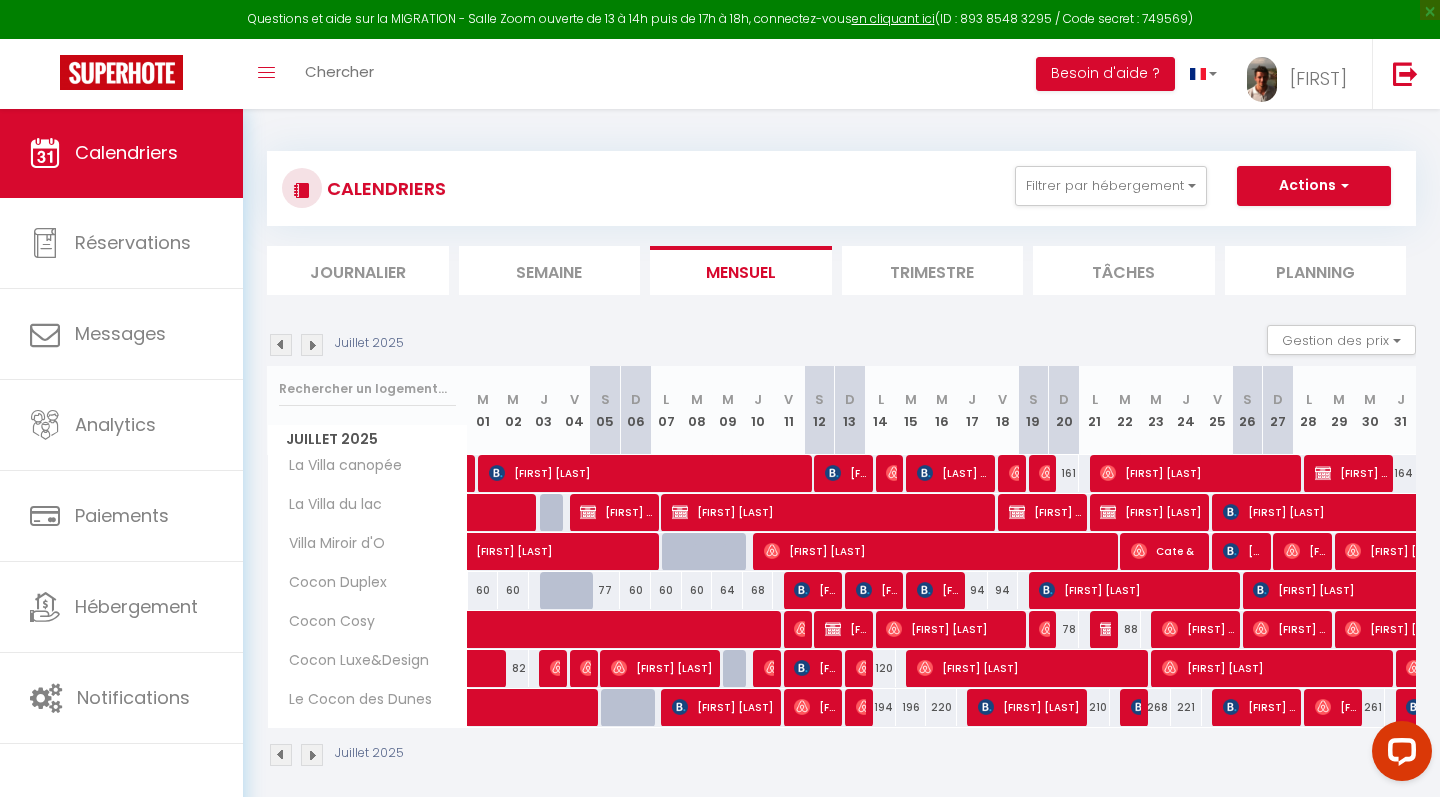 click at bounding box center [312, 345] 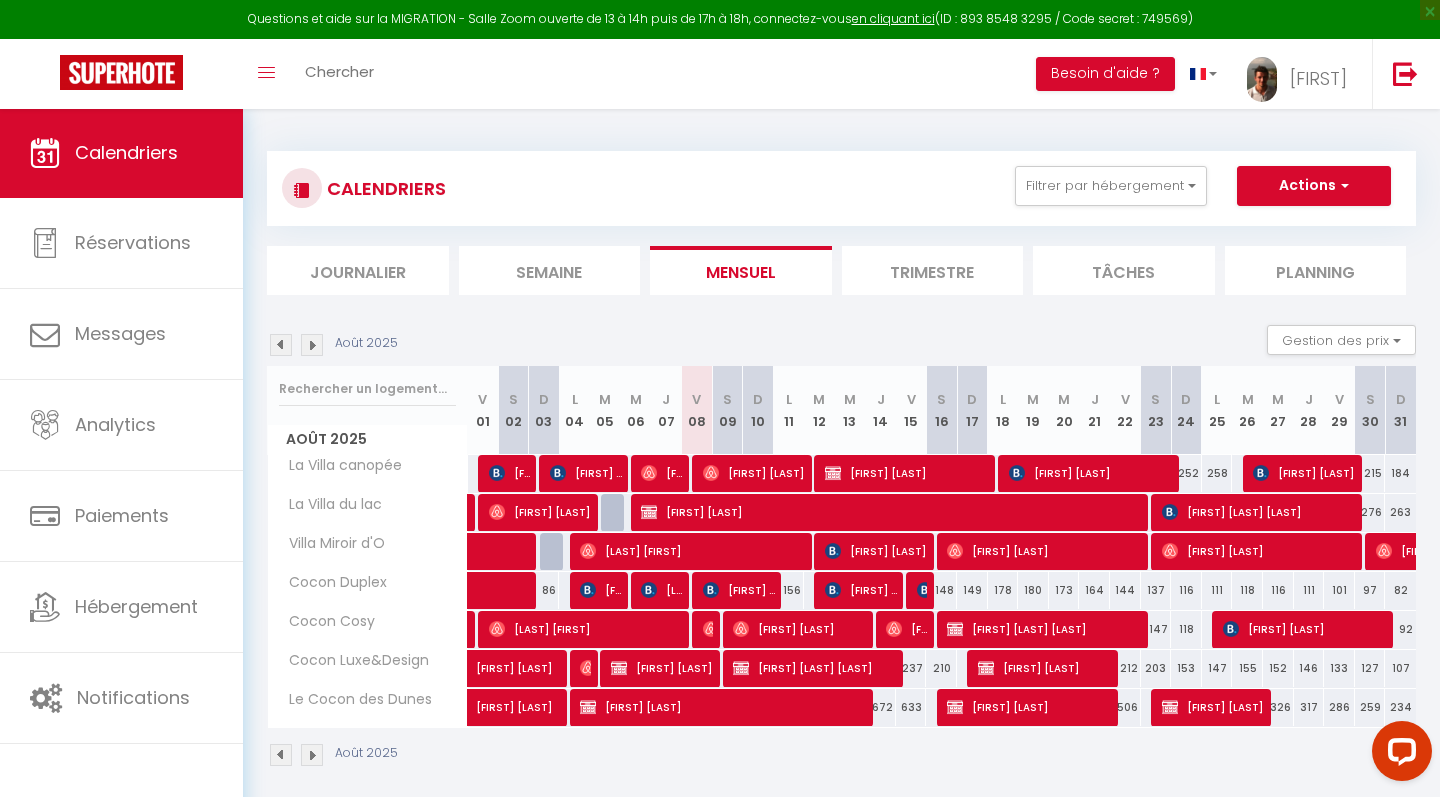 click at bounding box center [281, 345] 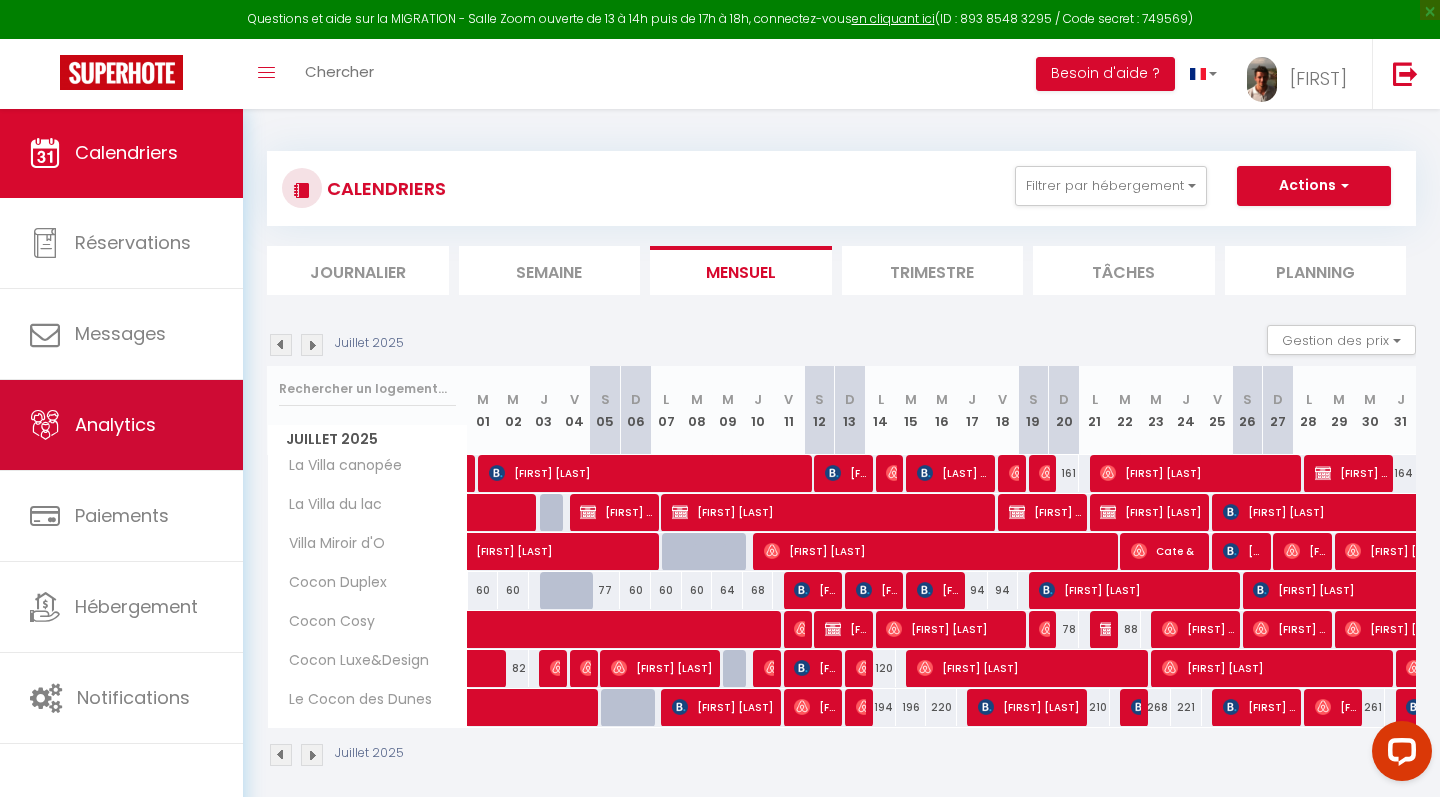 click on "Analytics" at bounding box center [121, 425] 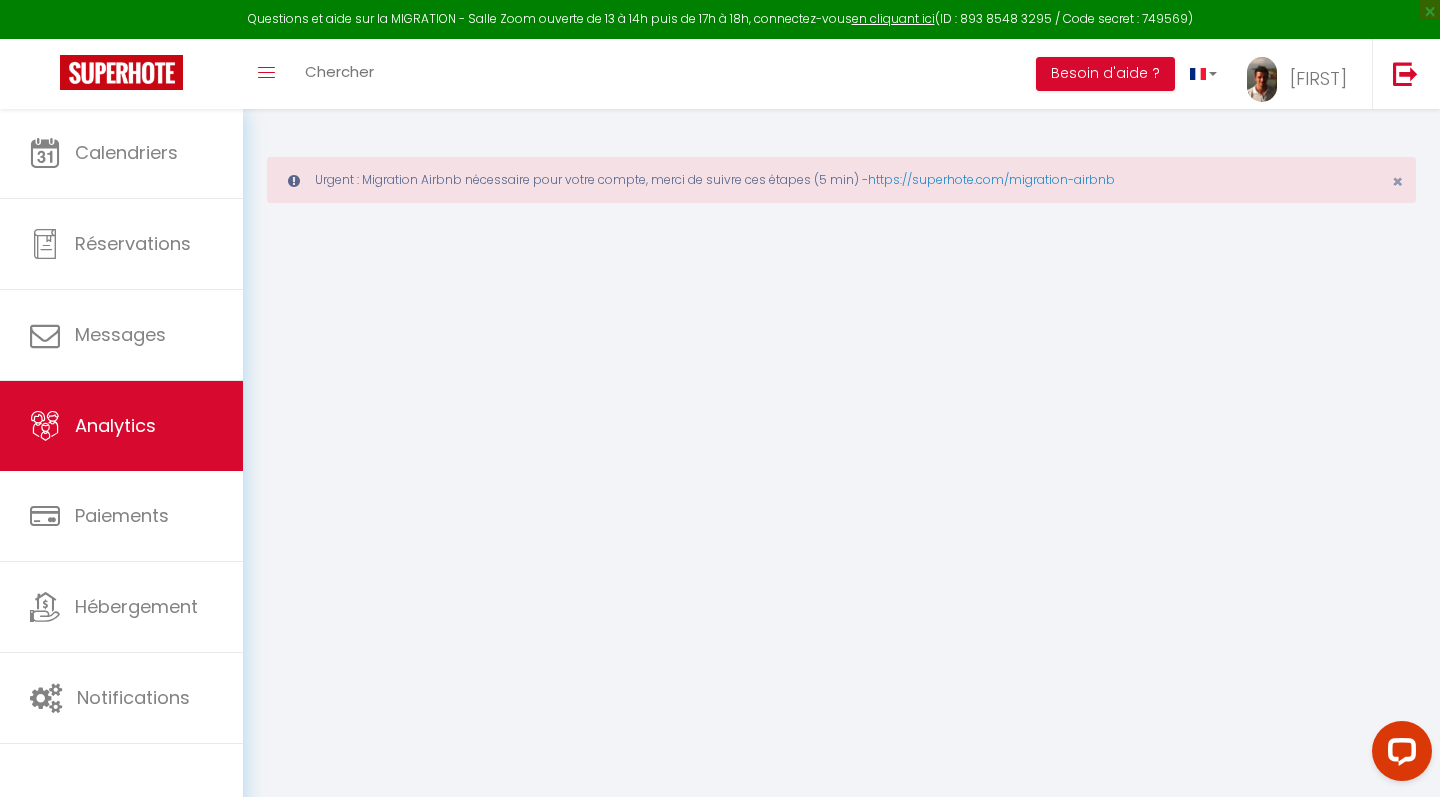 select on "2025" 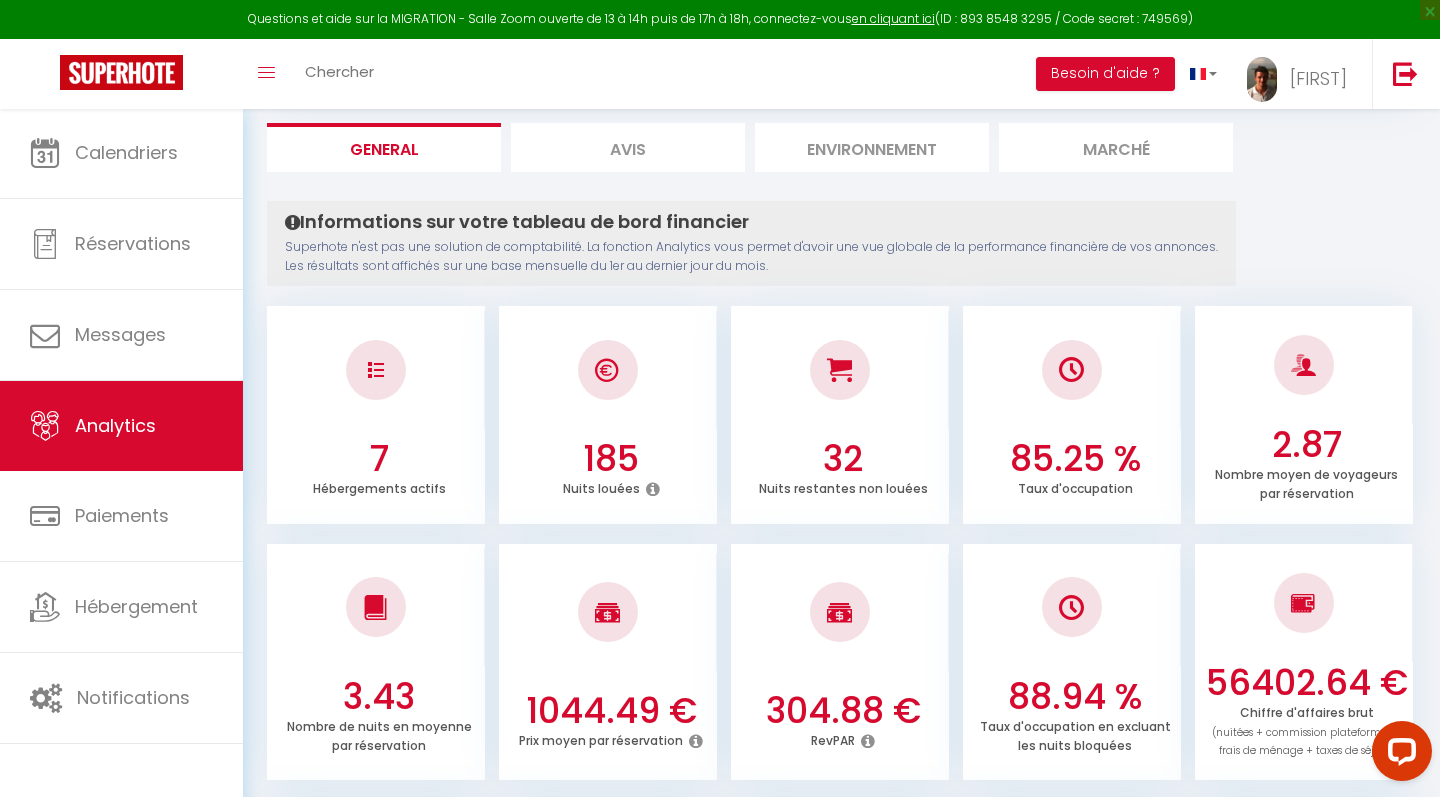 scroll, scrollTop: 144, scrollLeft: 0, axis: vertical 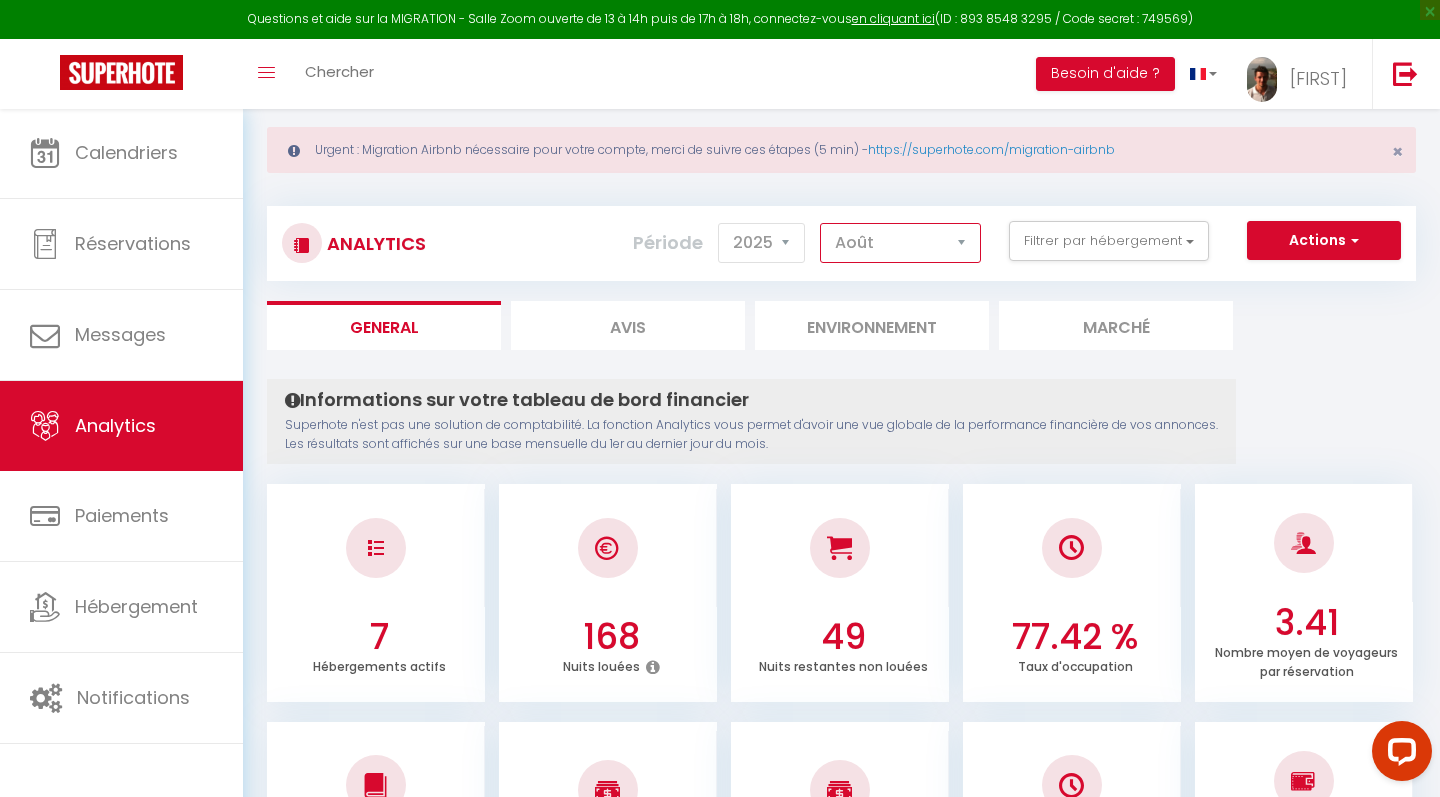 select on "7" 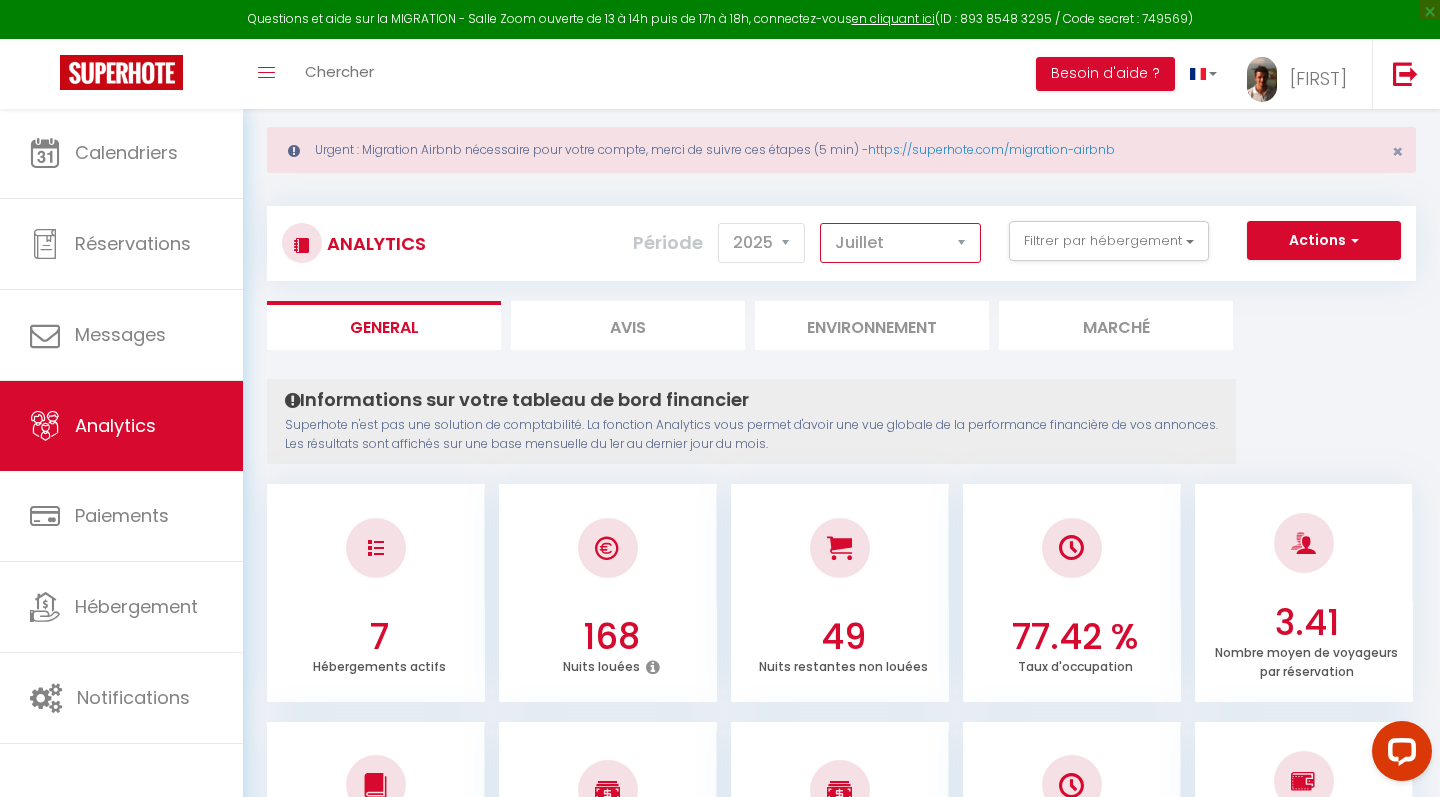 checkbox on "false" 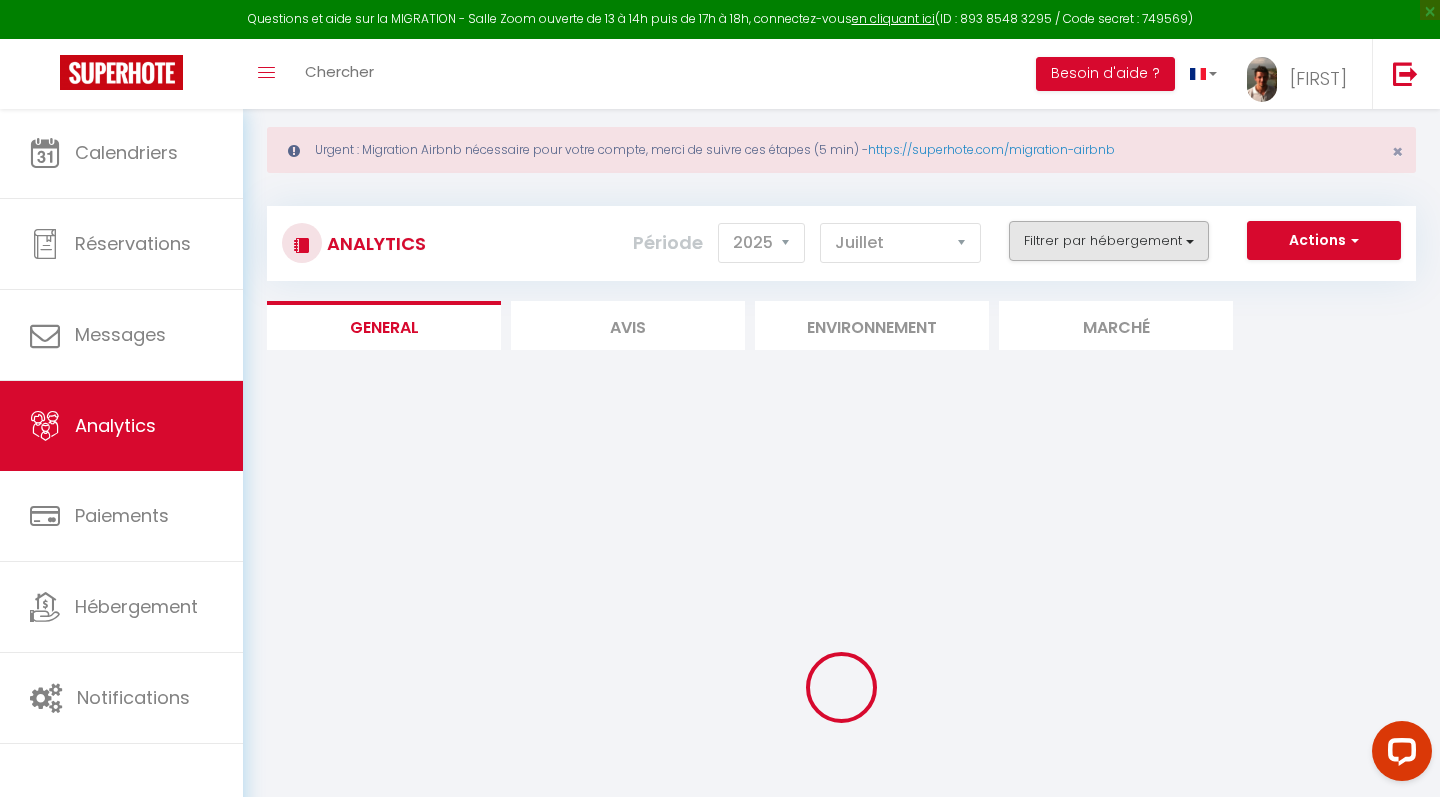 click on "Filtrer par hébergement" at bounding box center [1109, 241] 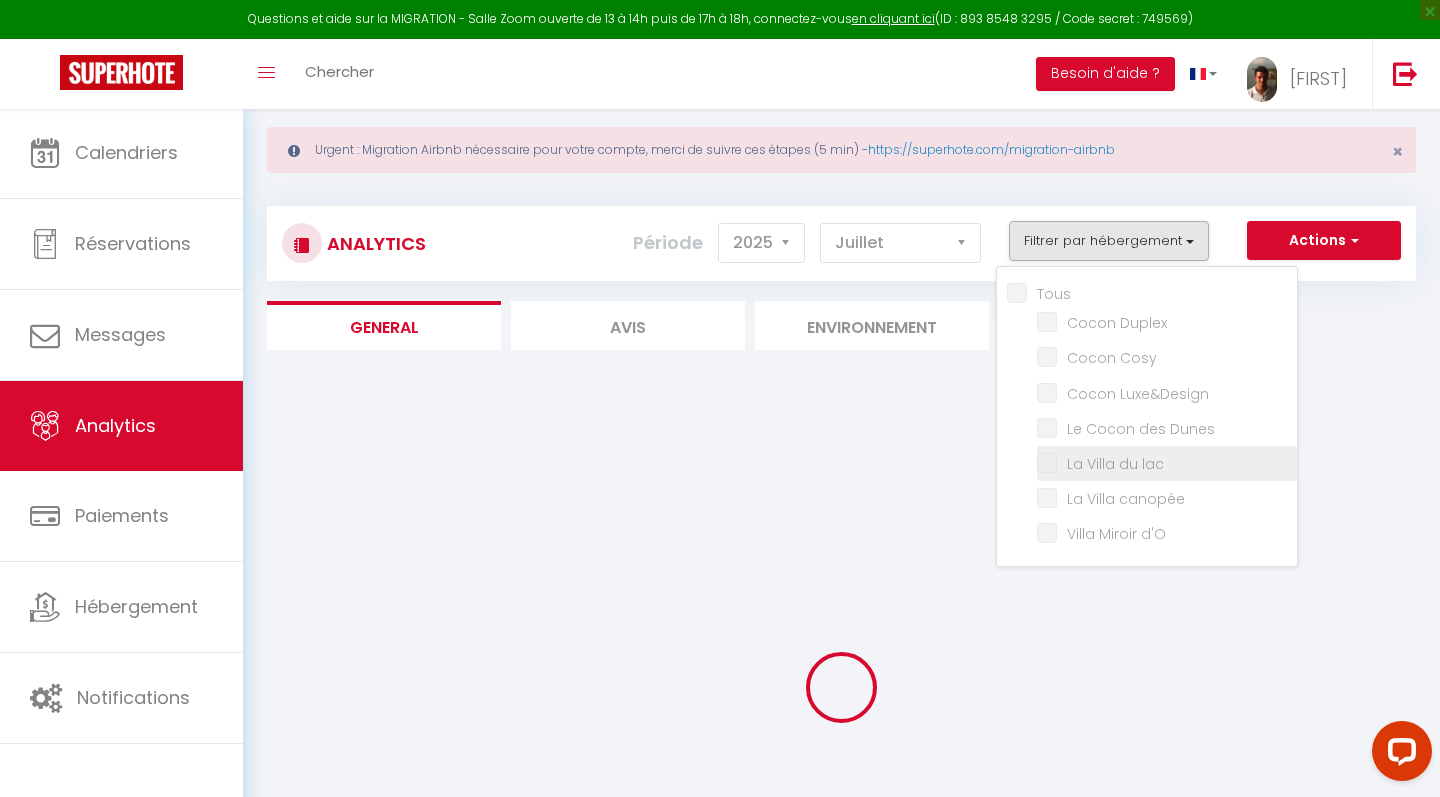 checkbox on "false" 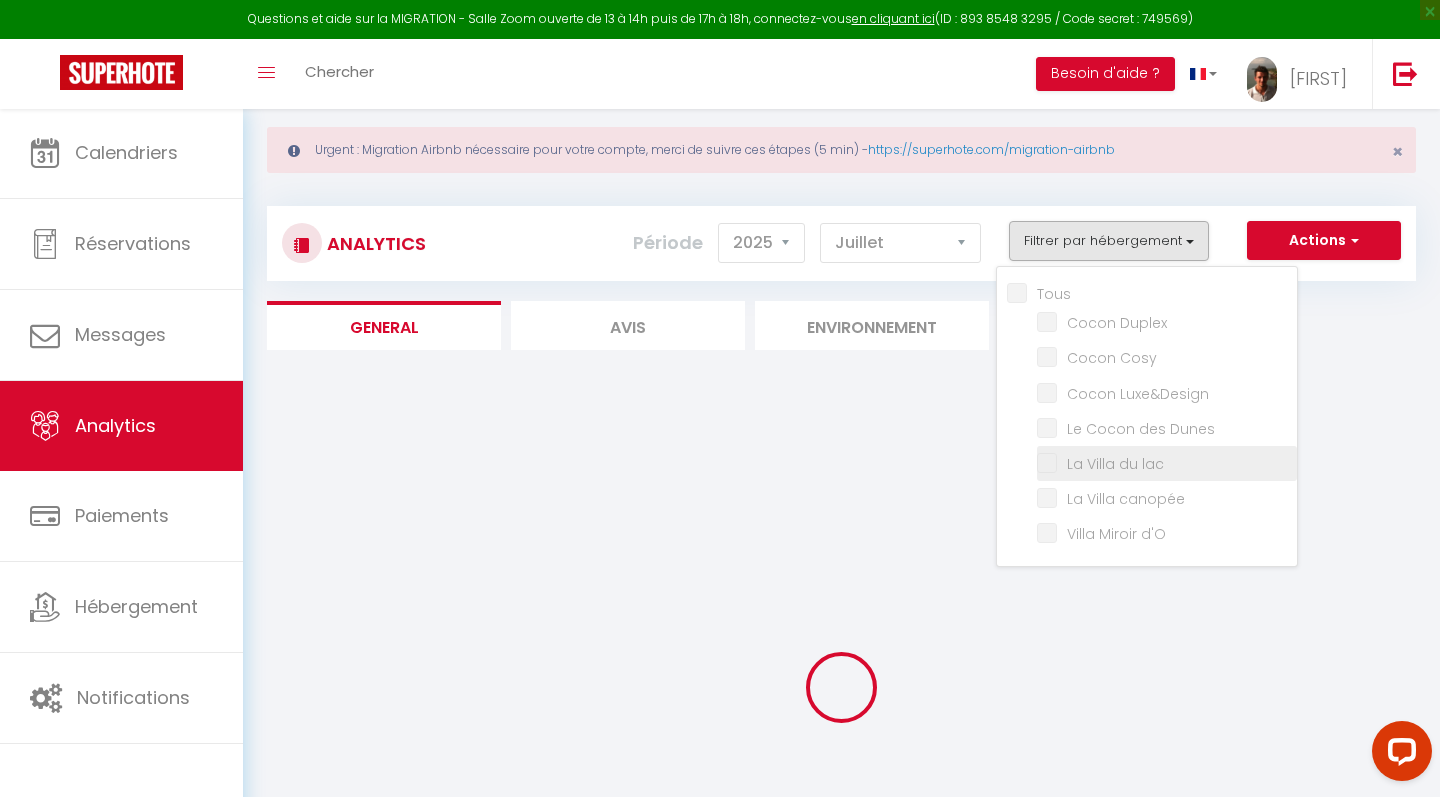 checkbox on "false" 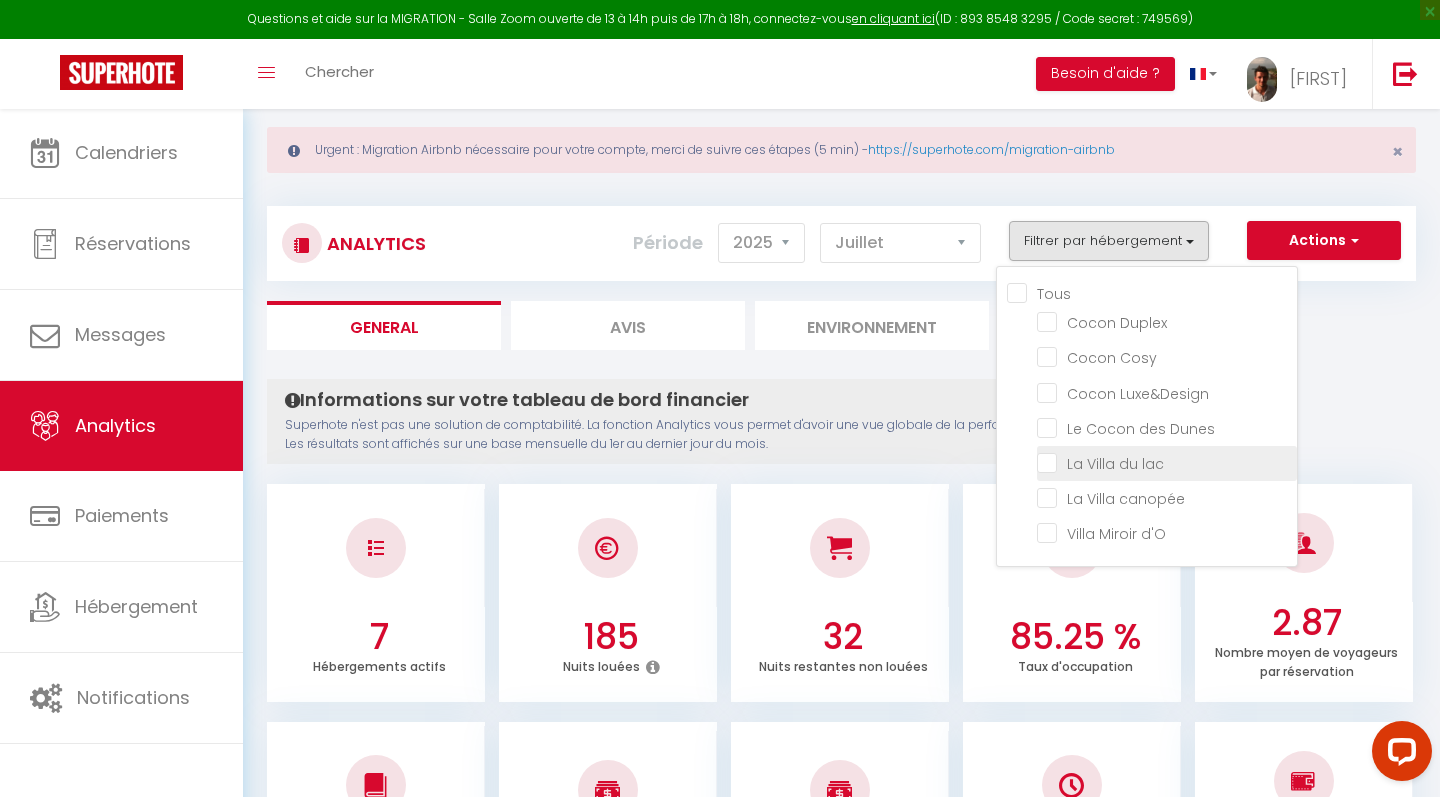 click at bounding box center [1167, 462] 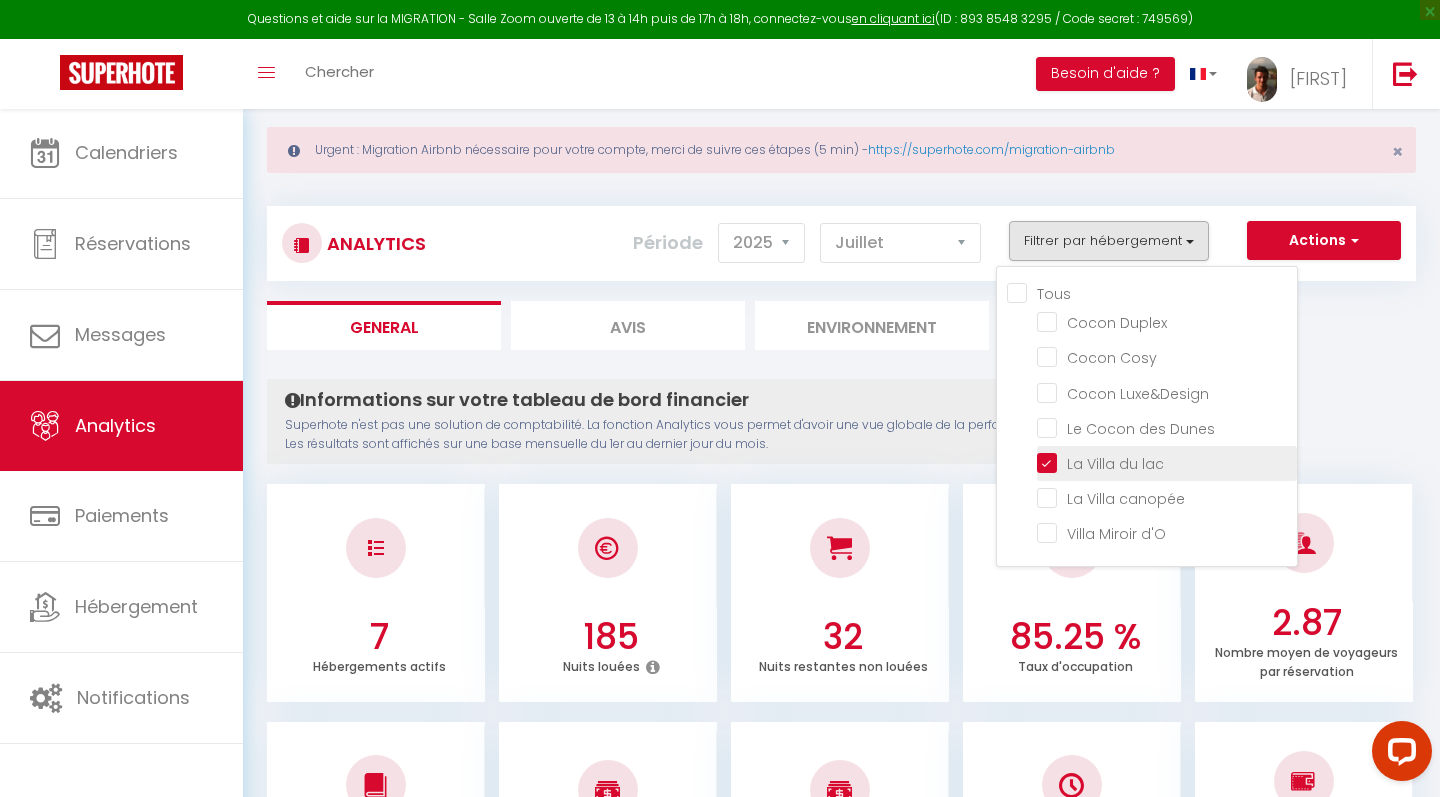 checkbox on "false" 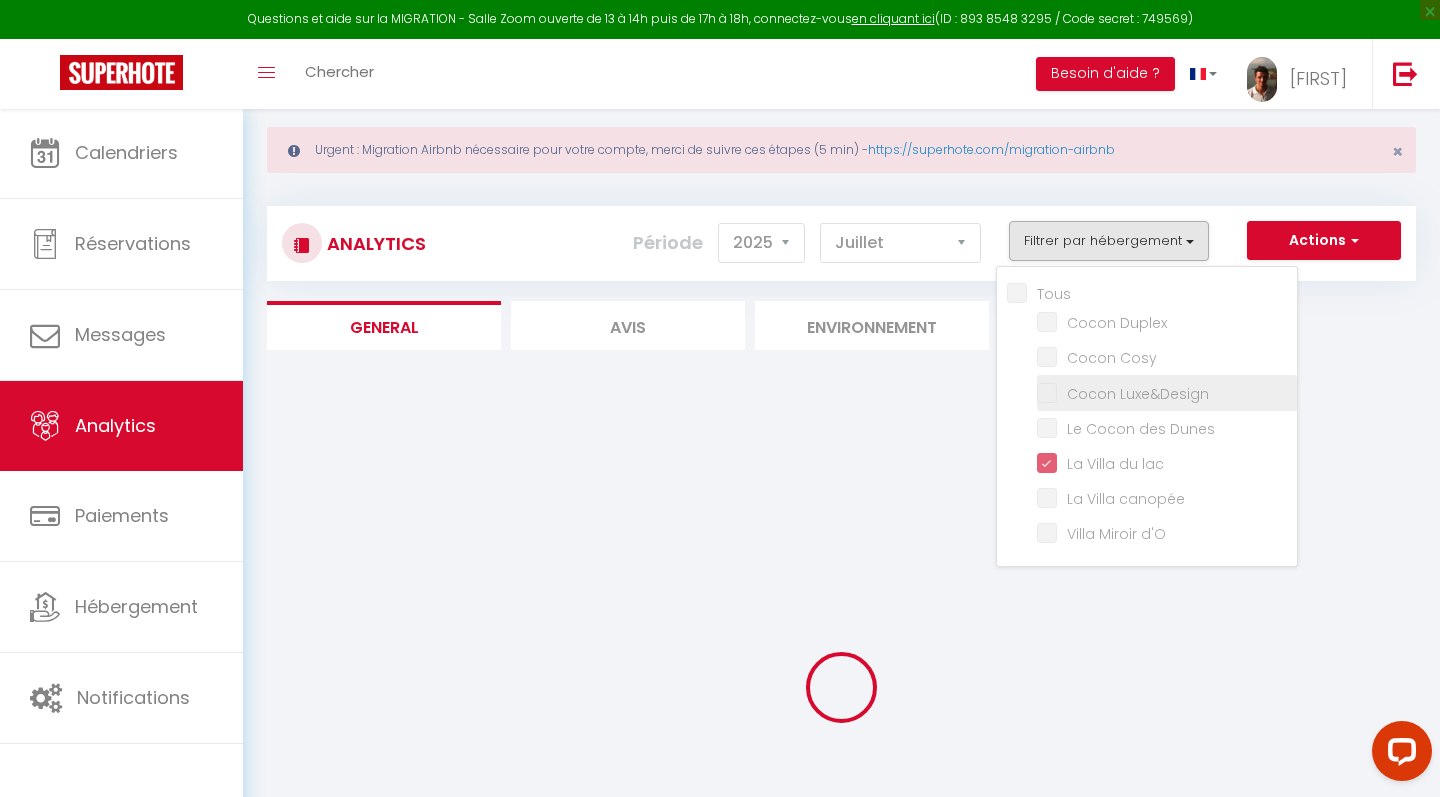 checkbox on "false" 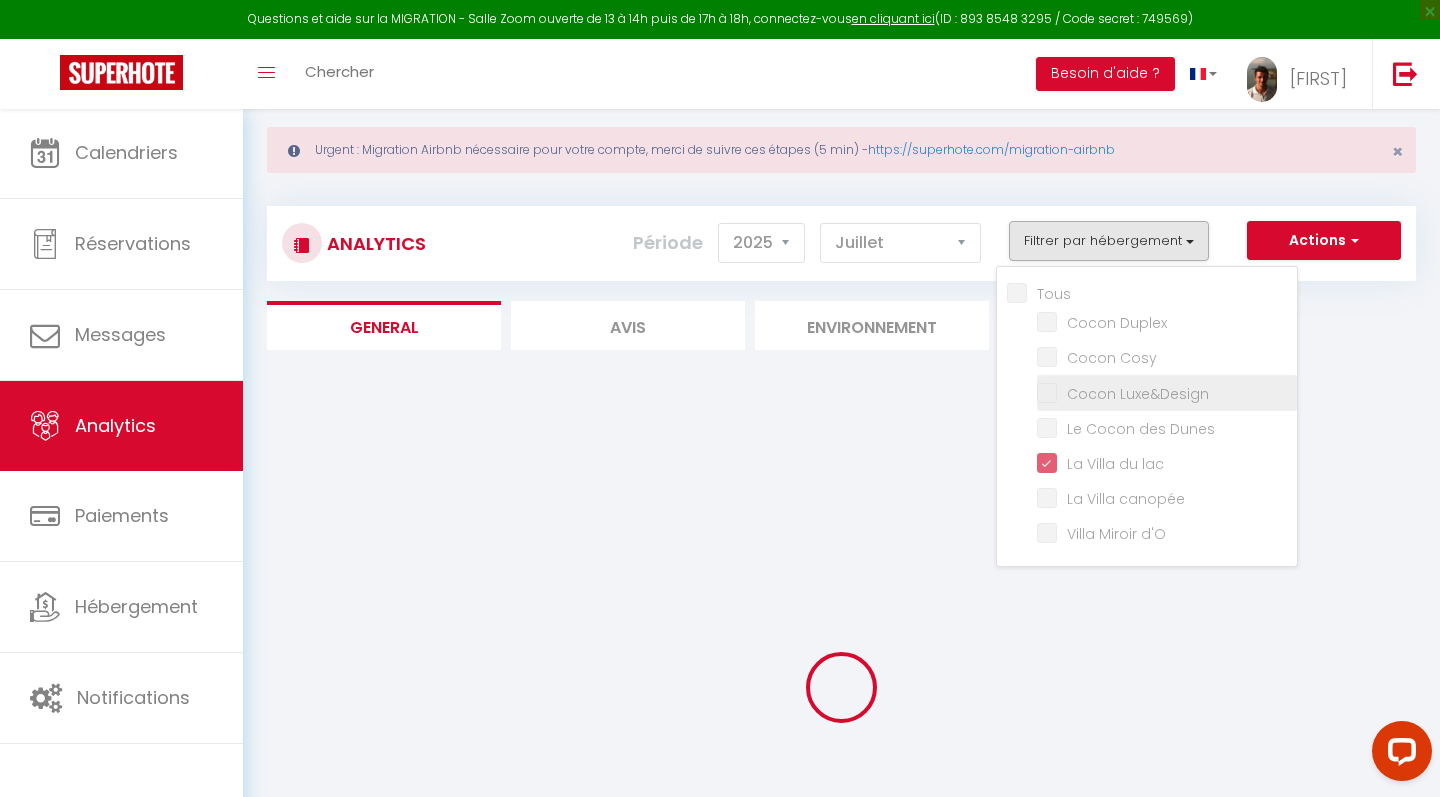 checkbox on "false" 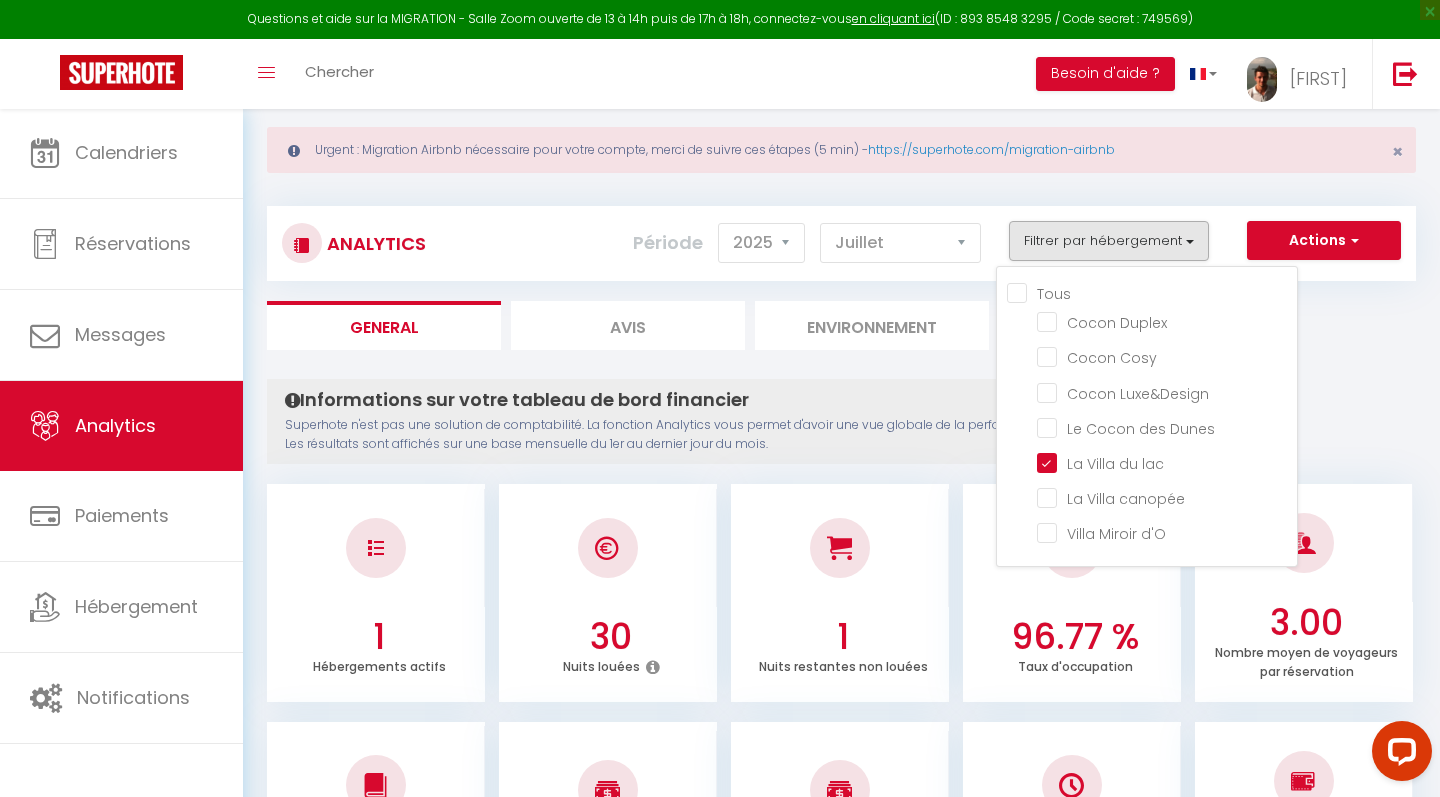 click on "General   Avis   Environnement   Marché" at bounding box center (841, 325) 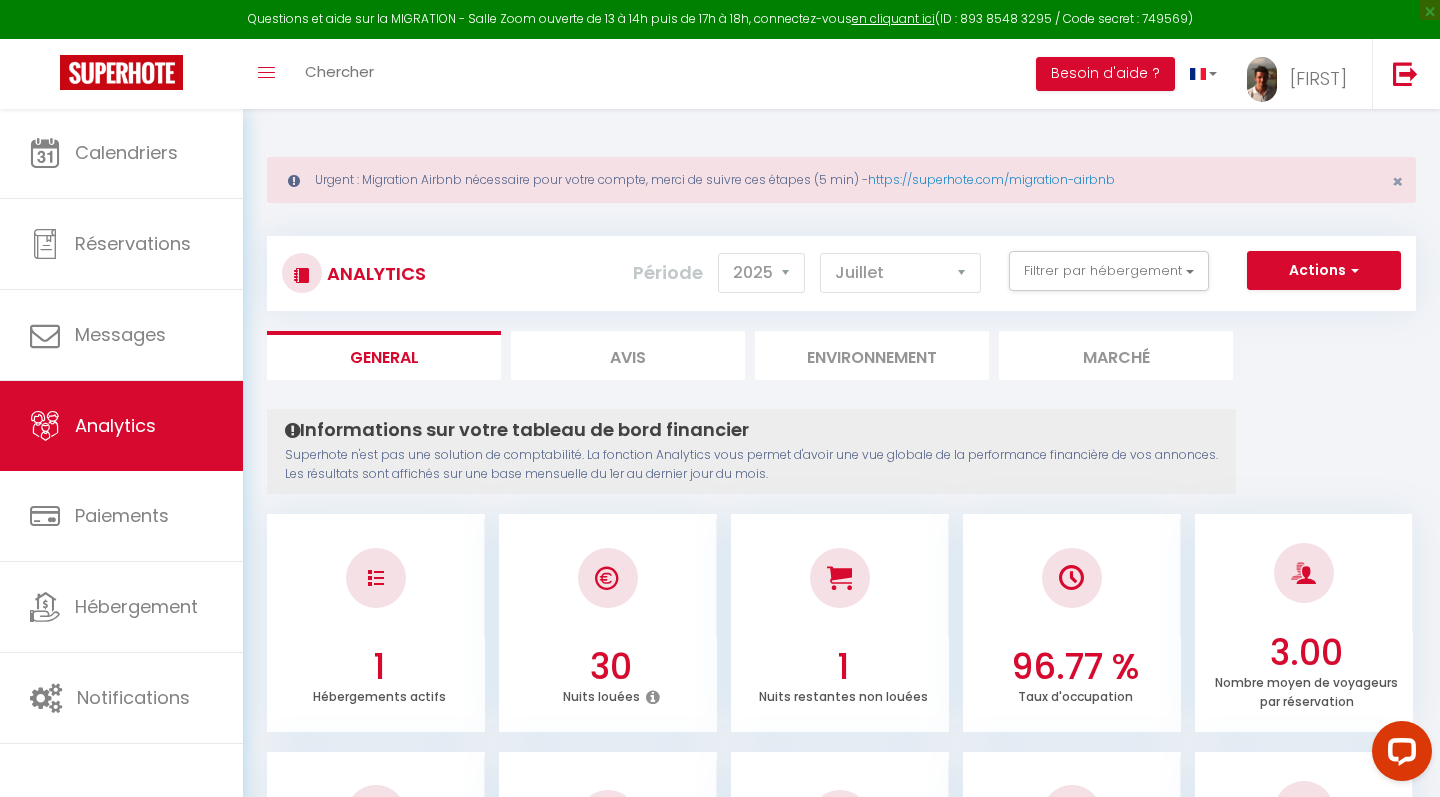 scroll, scrollTop: 0, scrollLeft: 0, axis: both 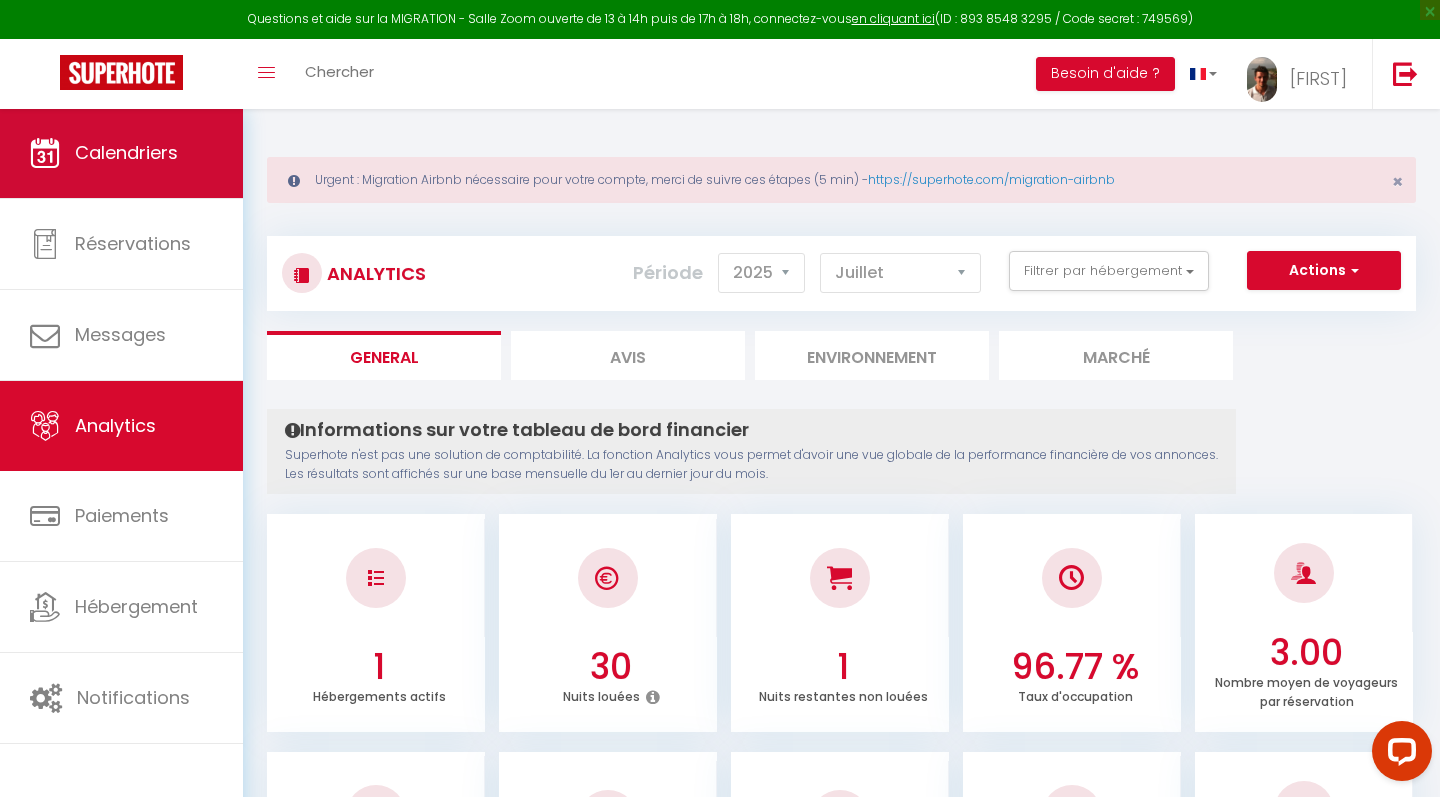 click on "Calendriers" at bounding box center [126, 152] 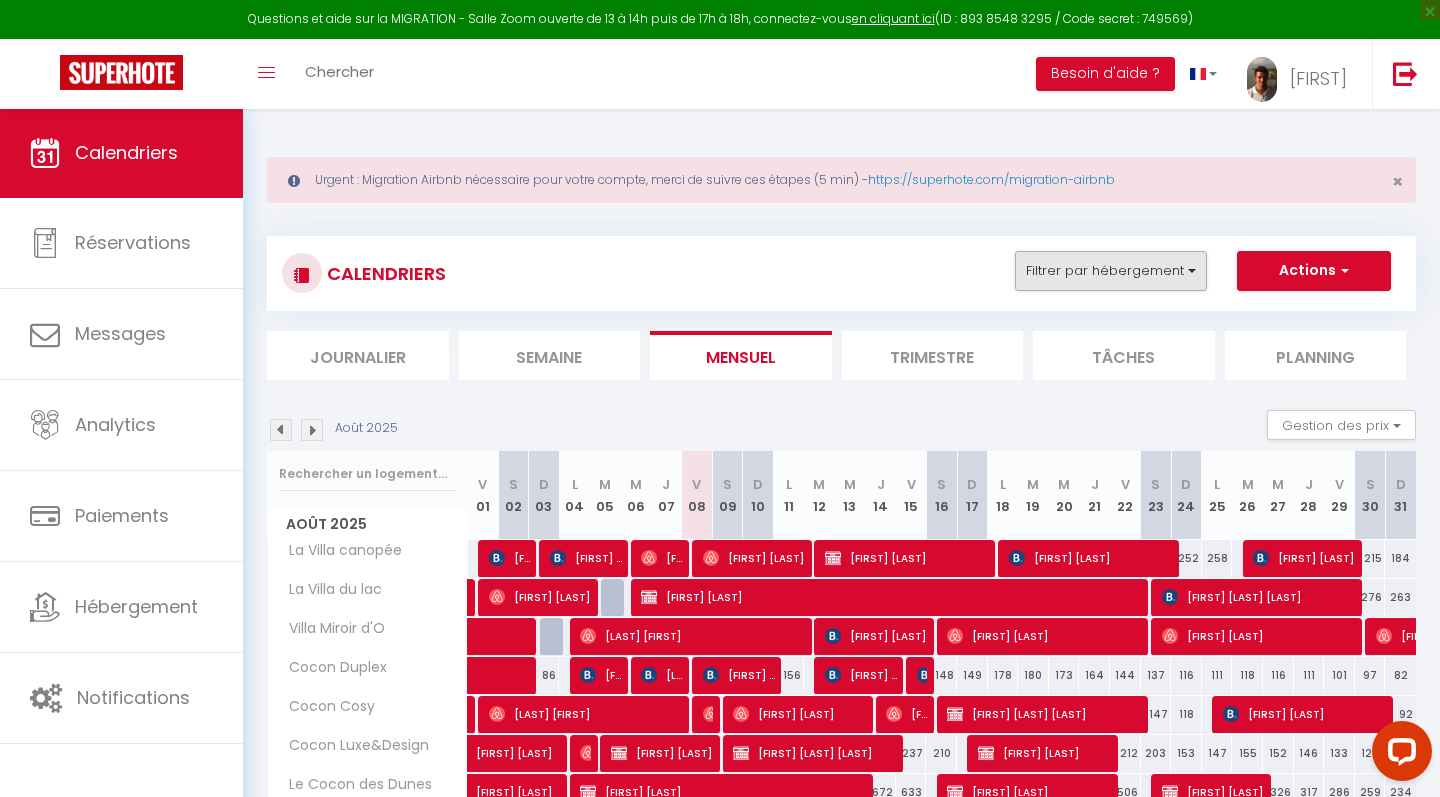 click on "Filtrer par hébergement" at bounding box center [1111, 271] 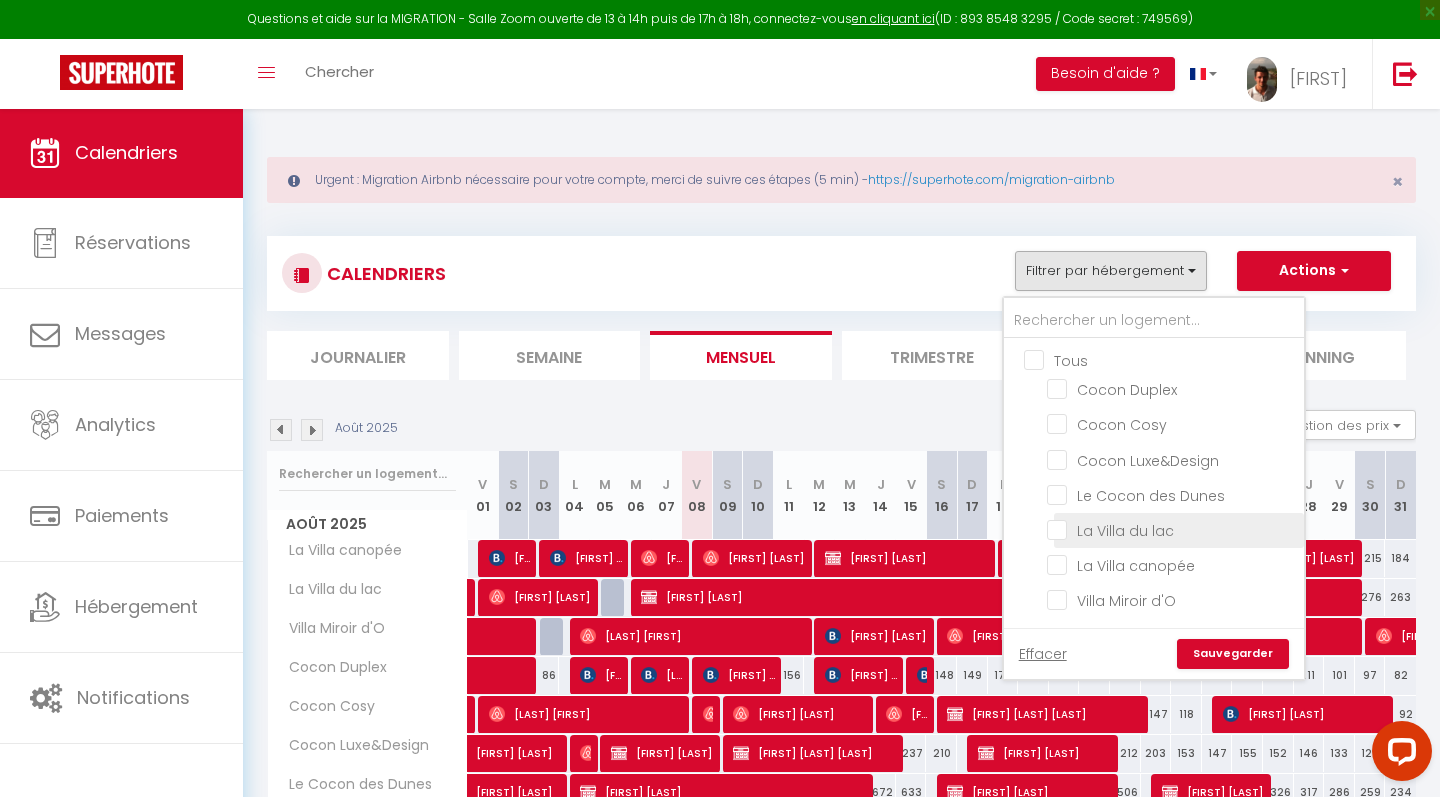 click on "La Villa du lac" at bounding box center (1172, 529) 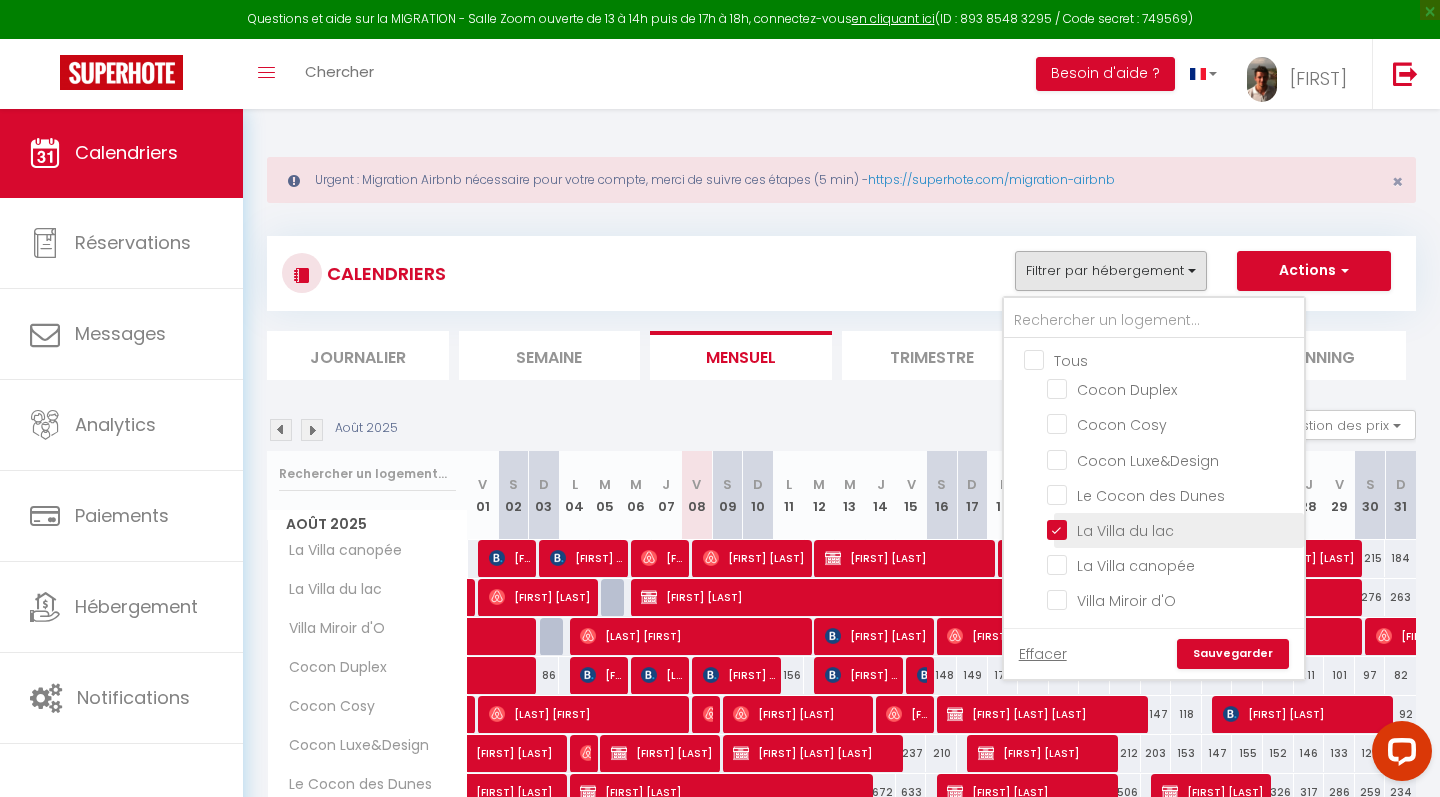 checkbox on "false" 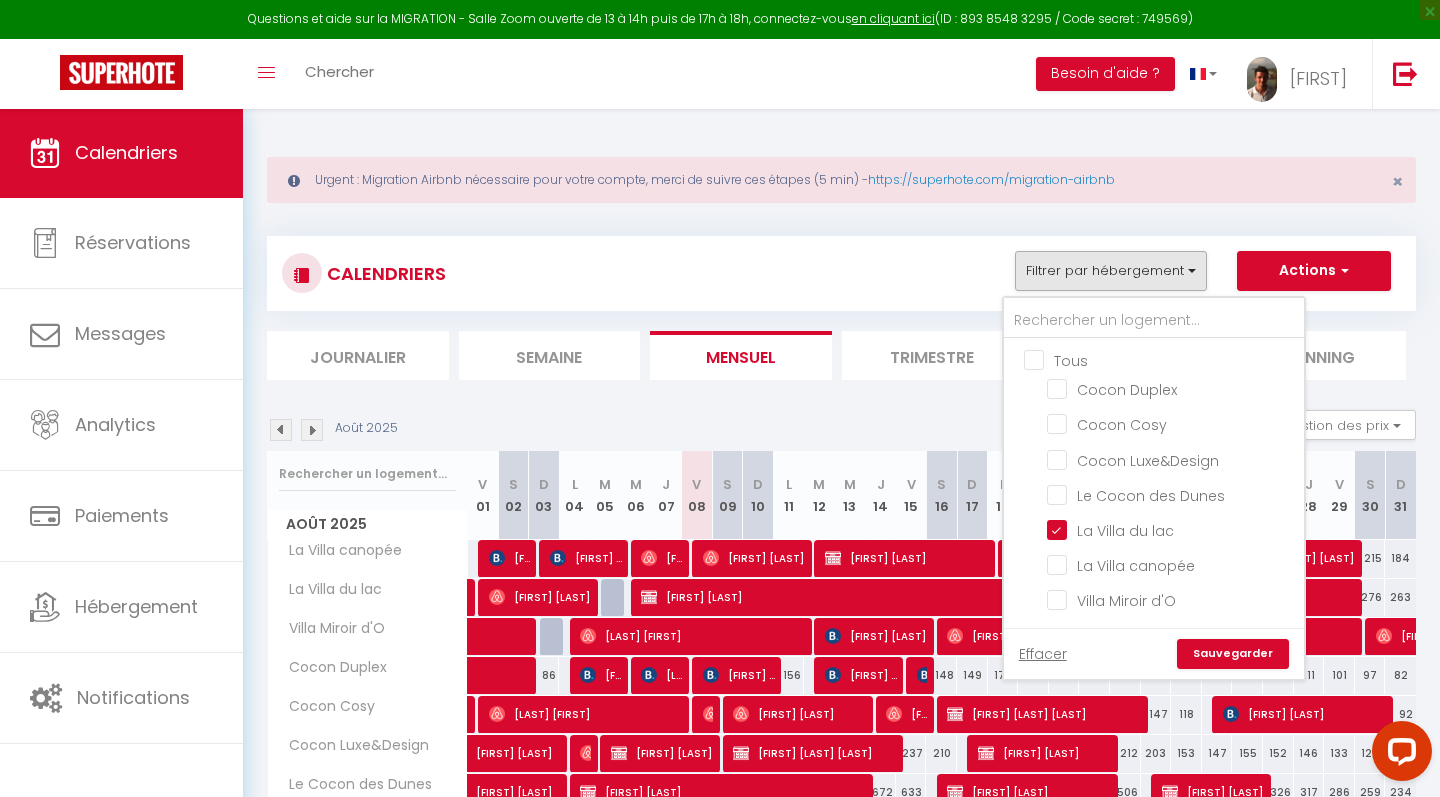 click on "Août 2025
Gestion des prix
Nb Nuits minimum   Règles   Disponibilité" at bounding box center [841, 430] 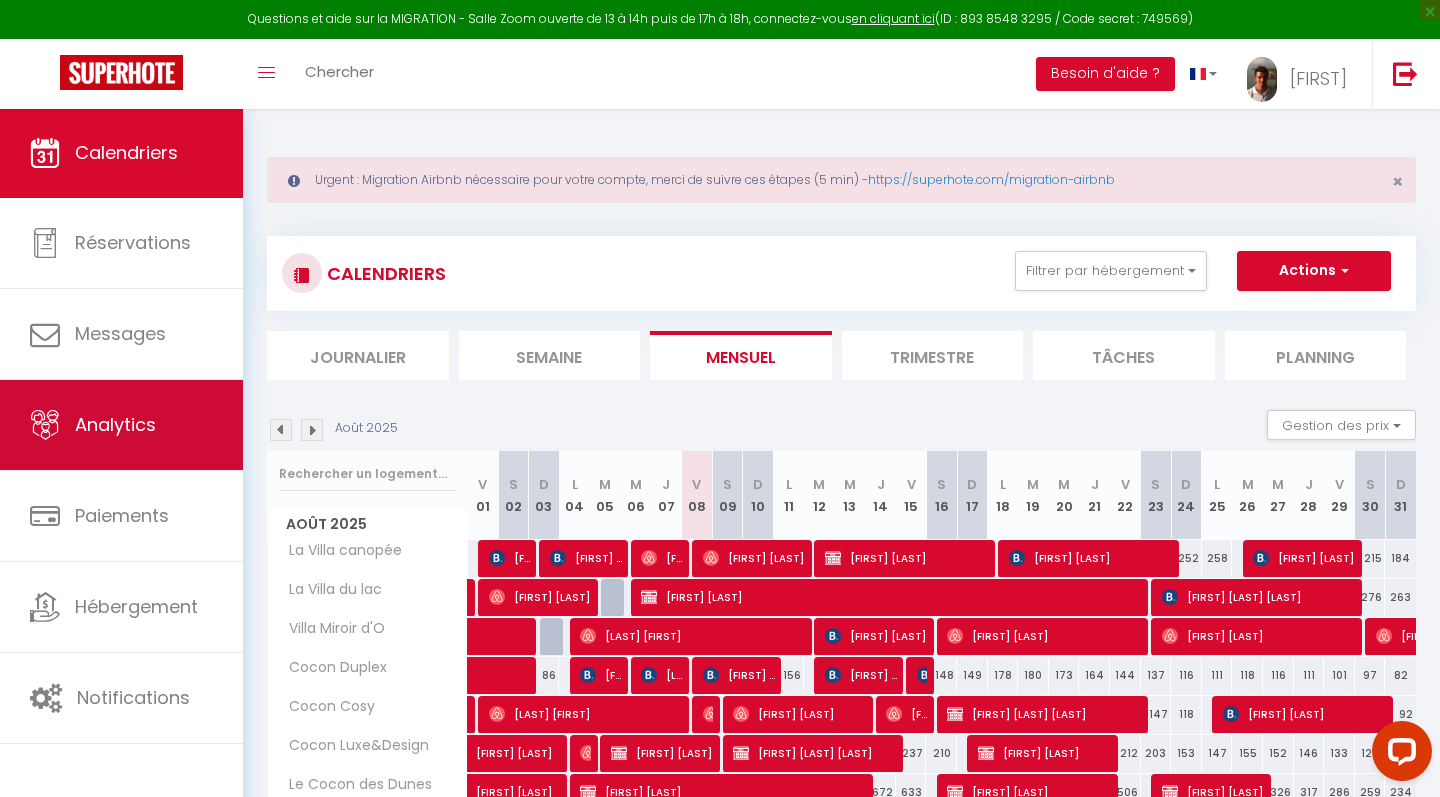 click on "Analytics" at bounding box center (115, 424) 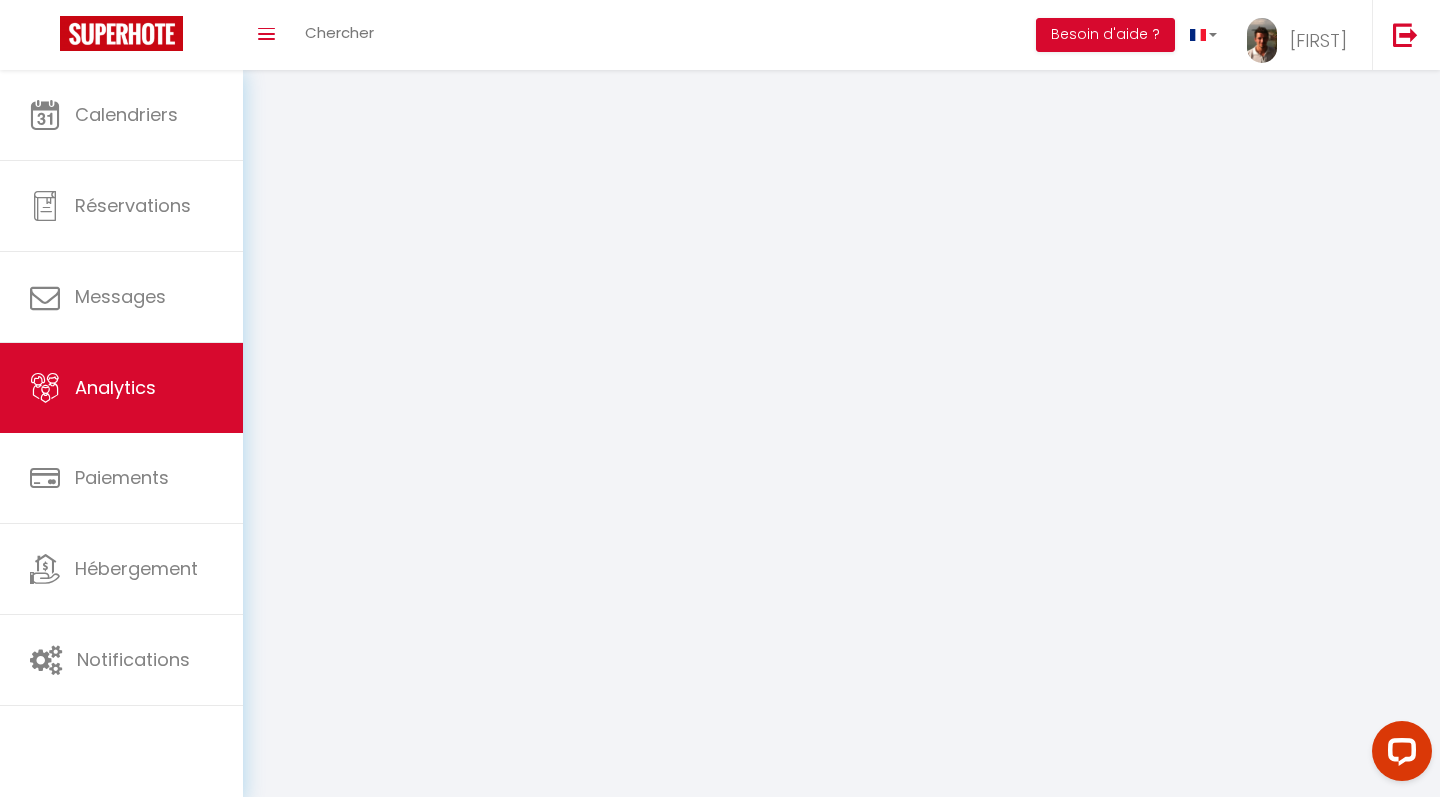 select on "2025" 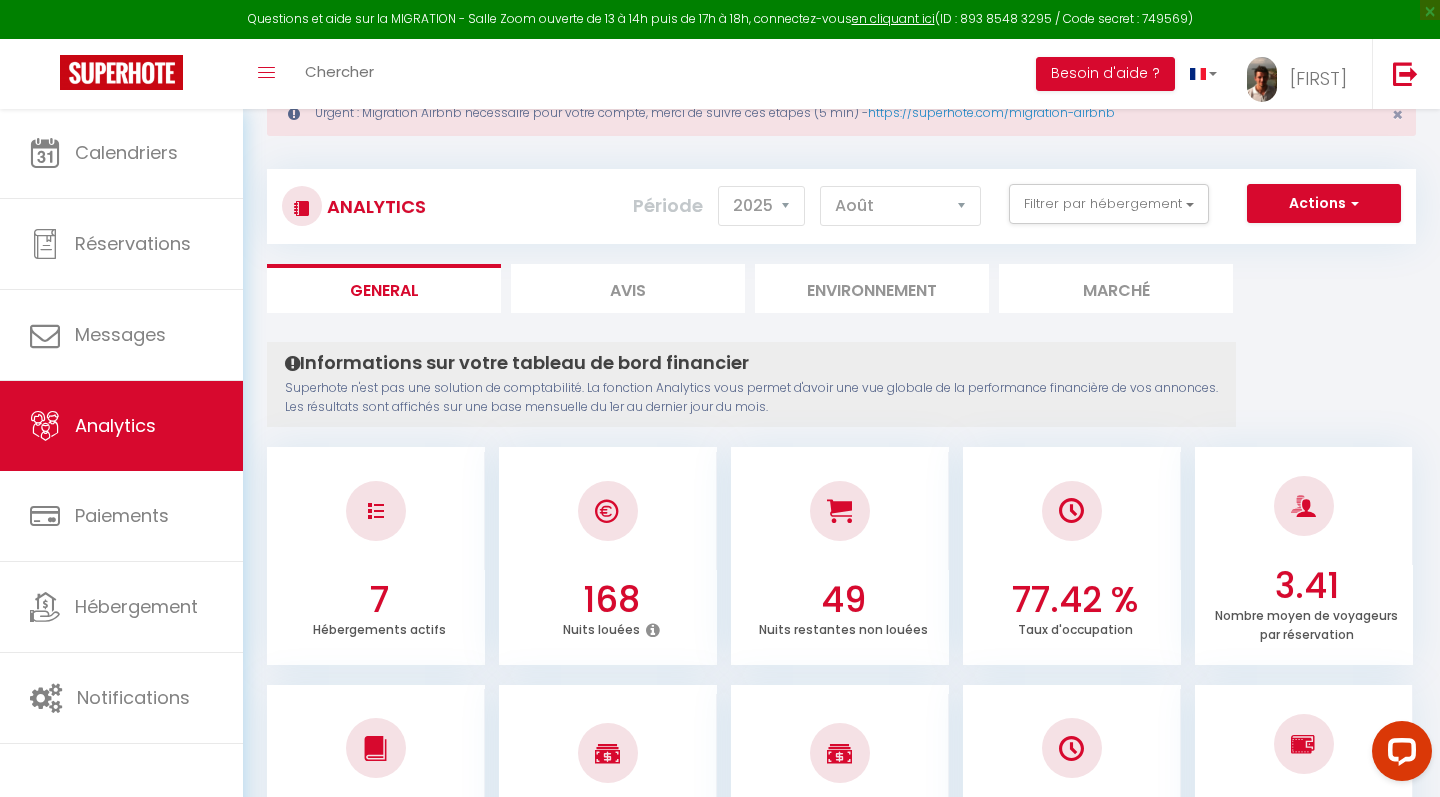 scroll, scrollTop: 44, scrollLeft: 0, axis: vertical 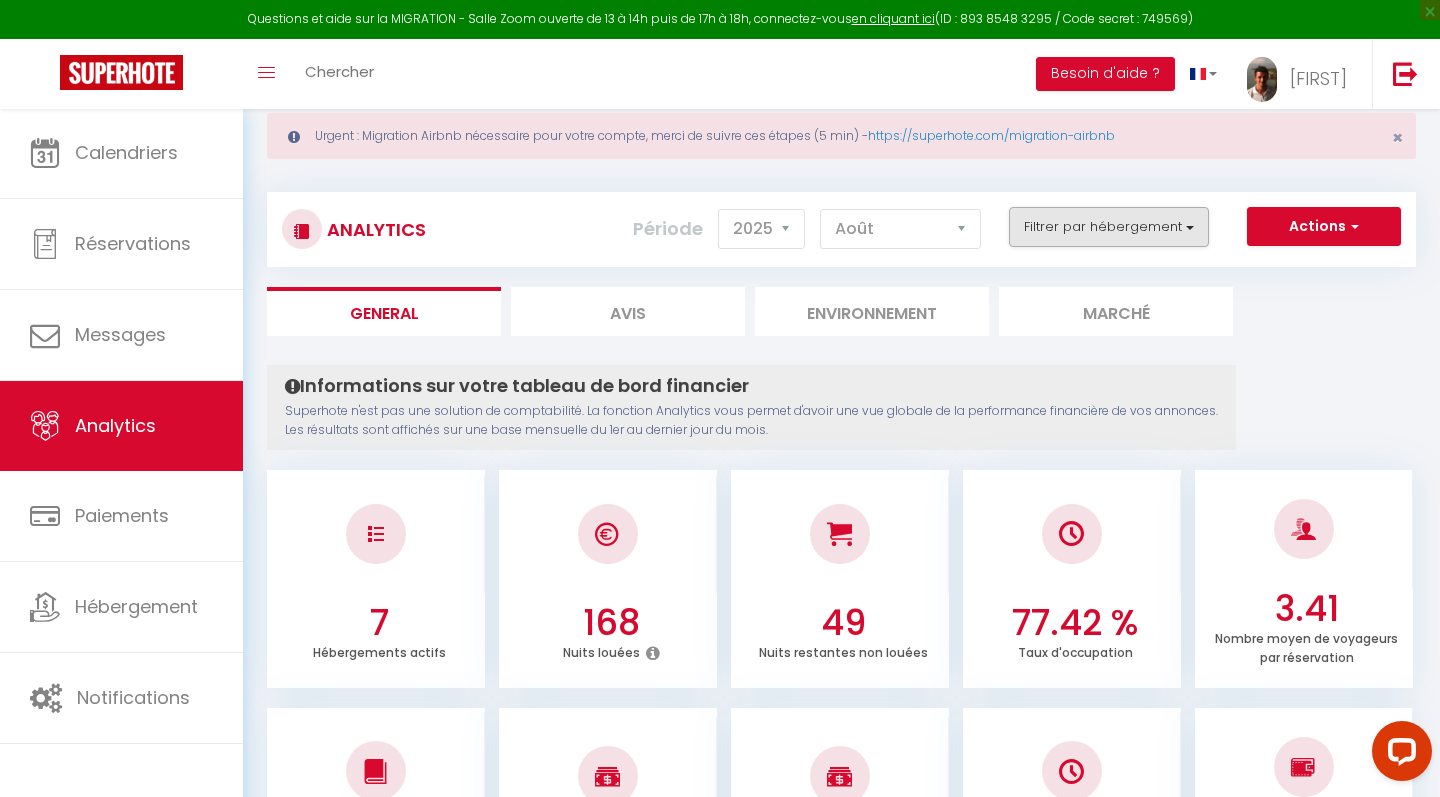 click on "Filtrer par hébergement" at bounding box center [1109, 227] 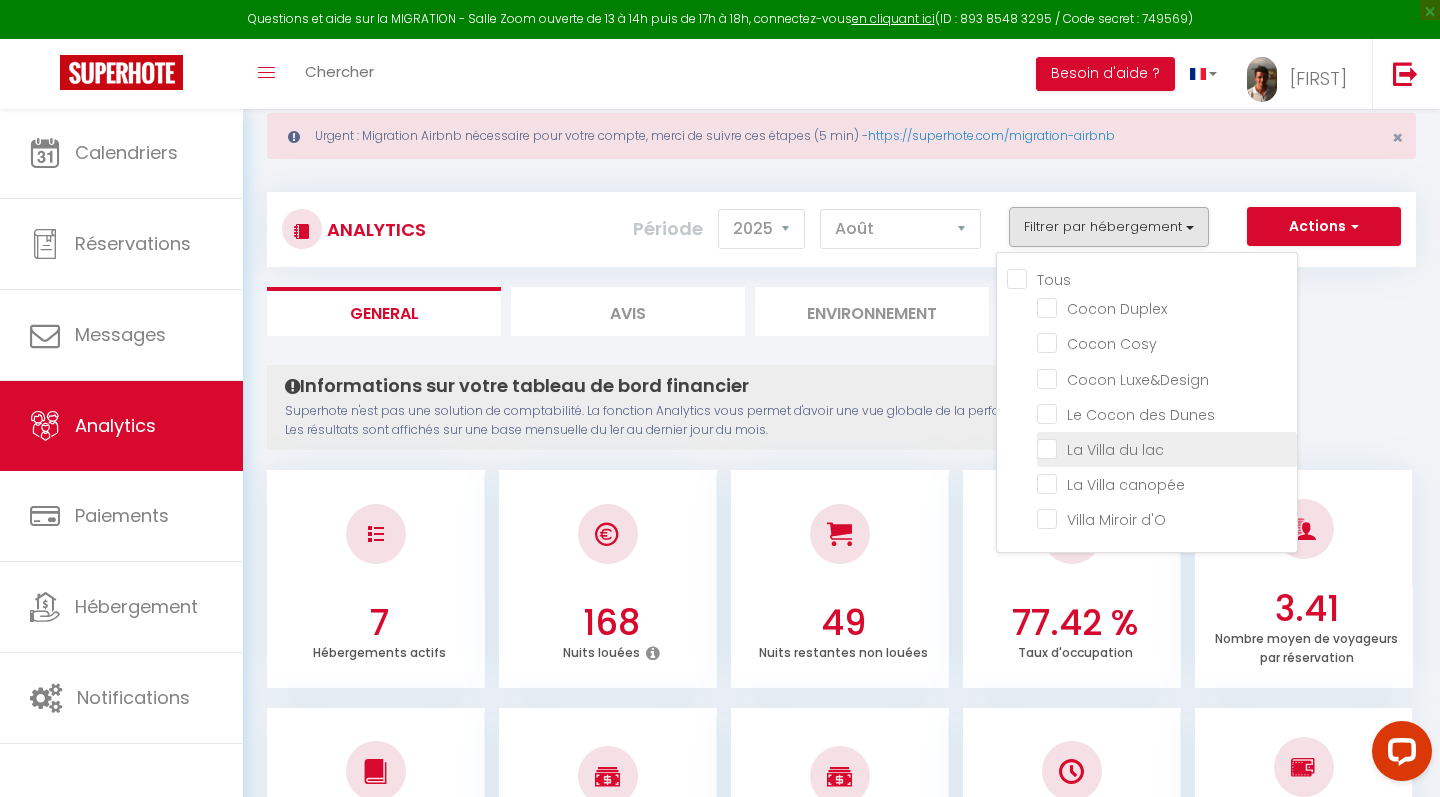 click at bounding box center [1167, 448] 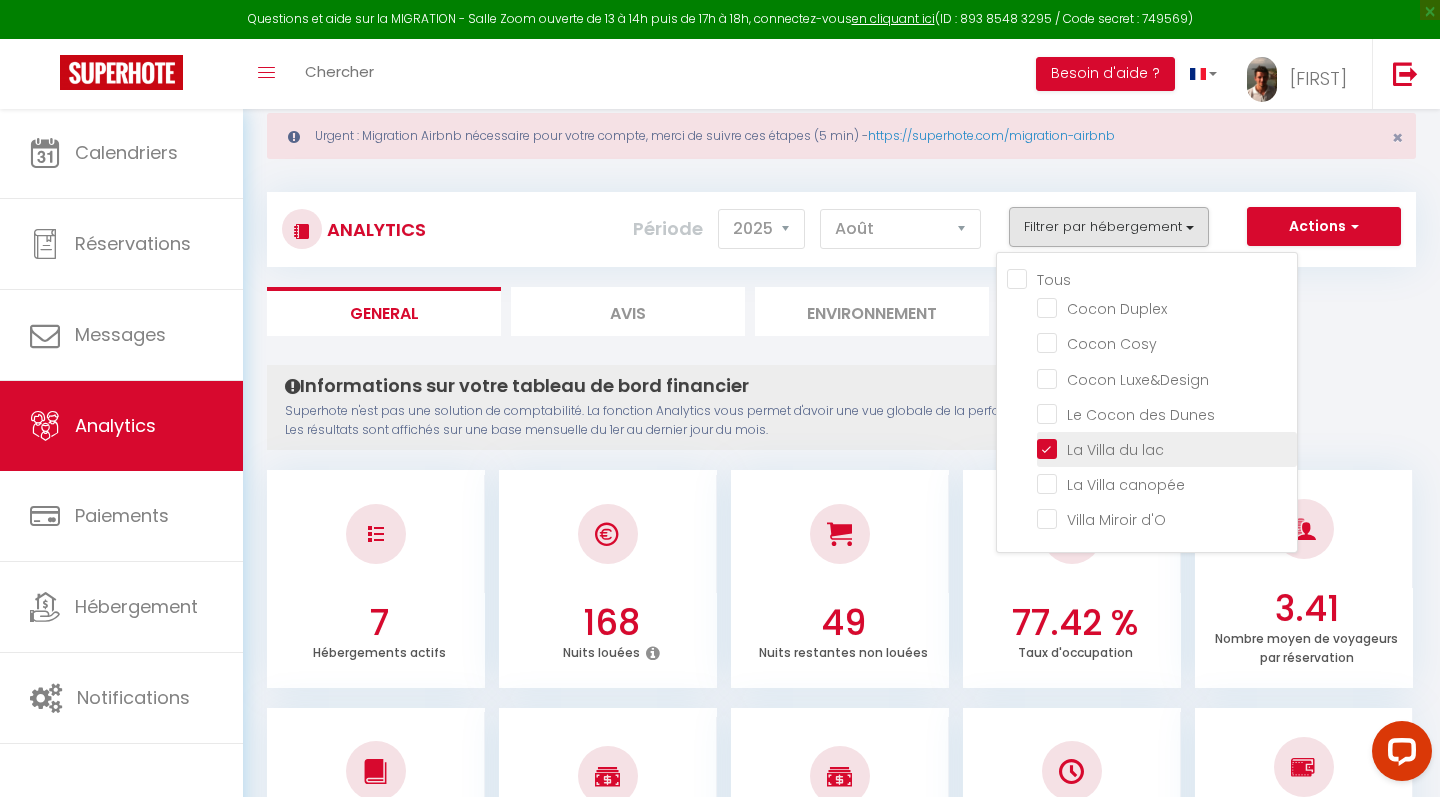 checkbox on "false" 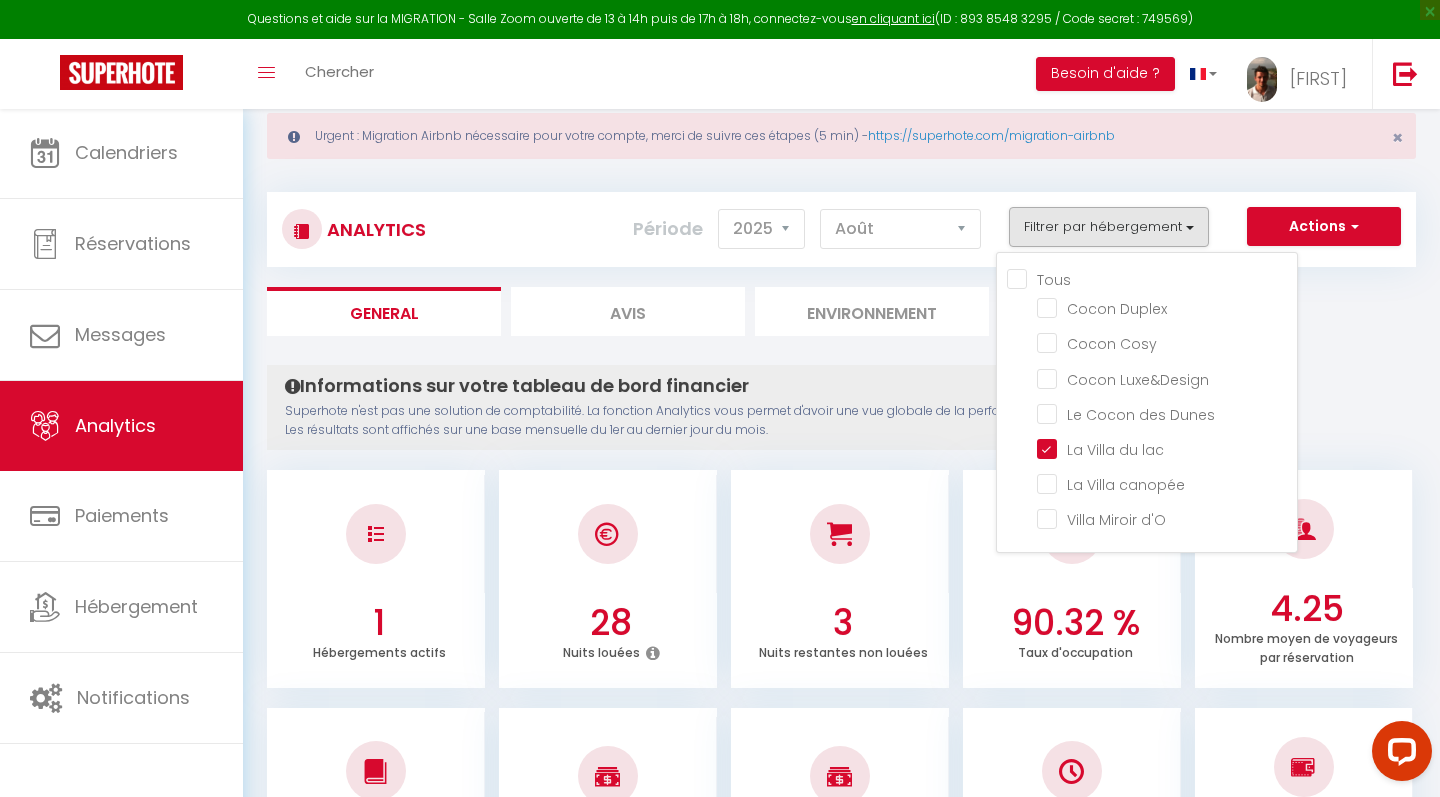 checkbox on "false" 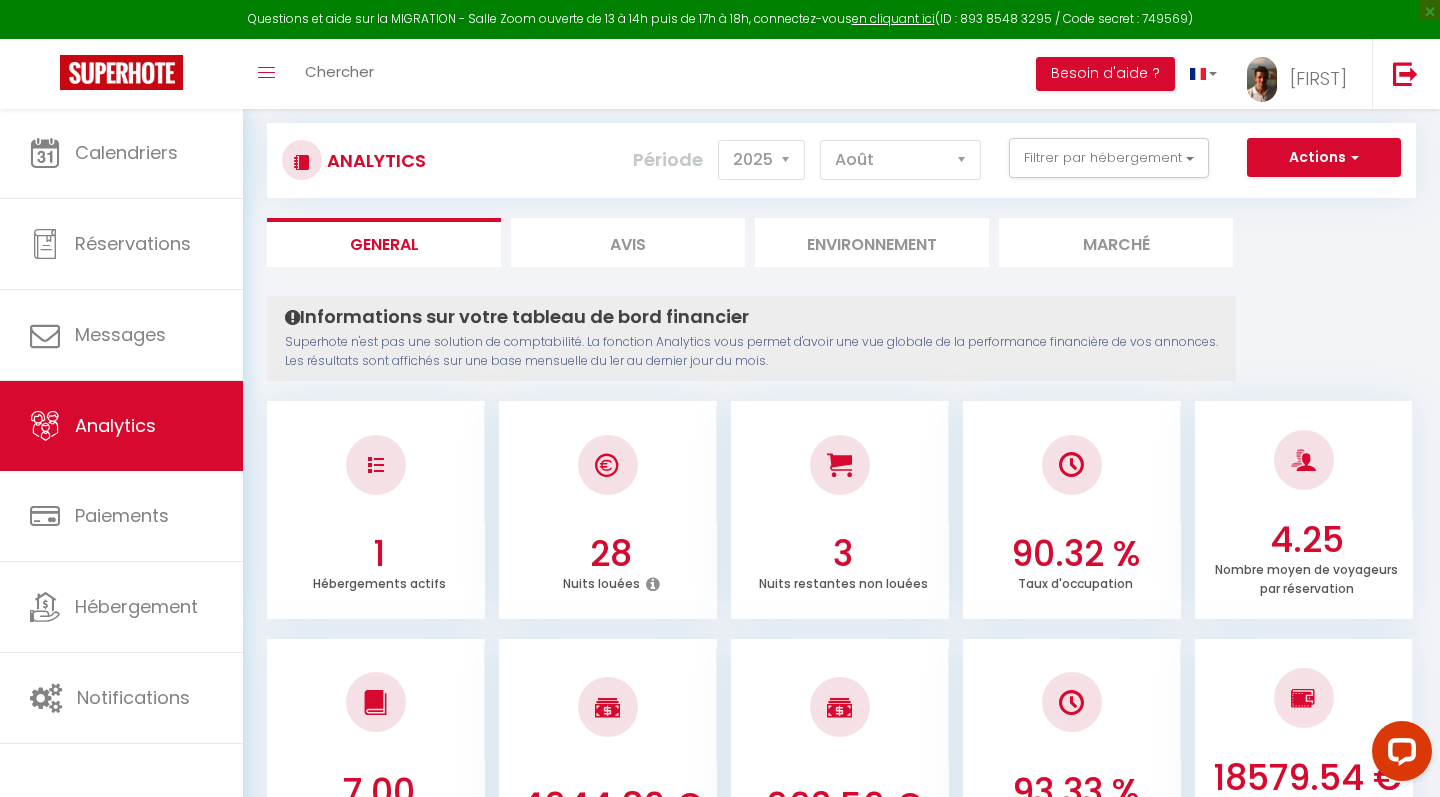 scroll, scrollTop: 88, scrollLeft: 0, axis: vertical 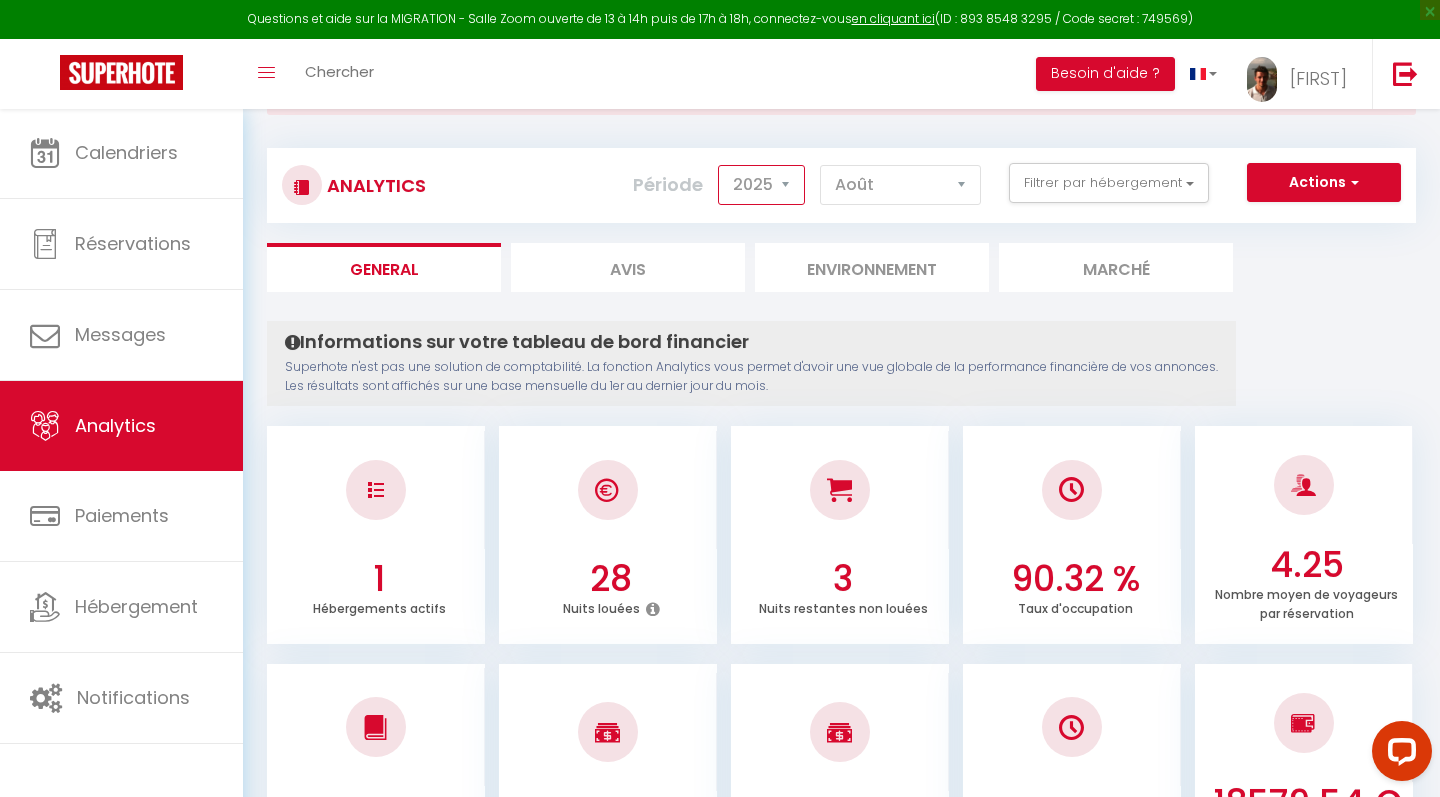 select on "2024" 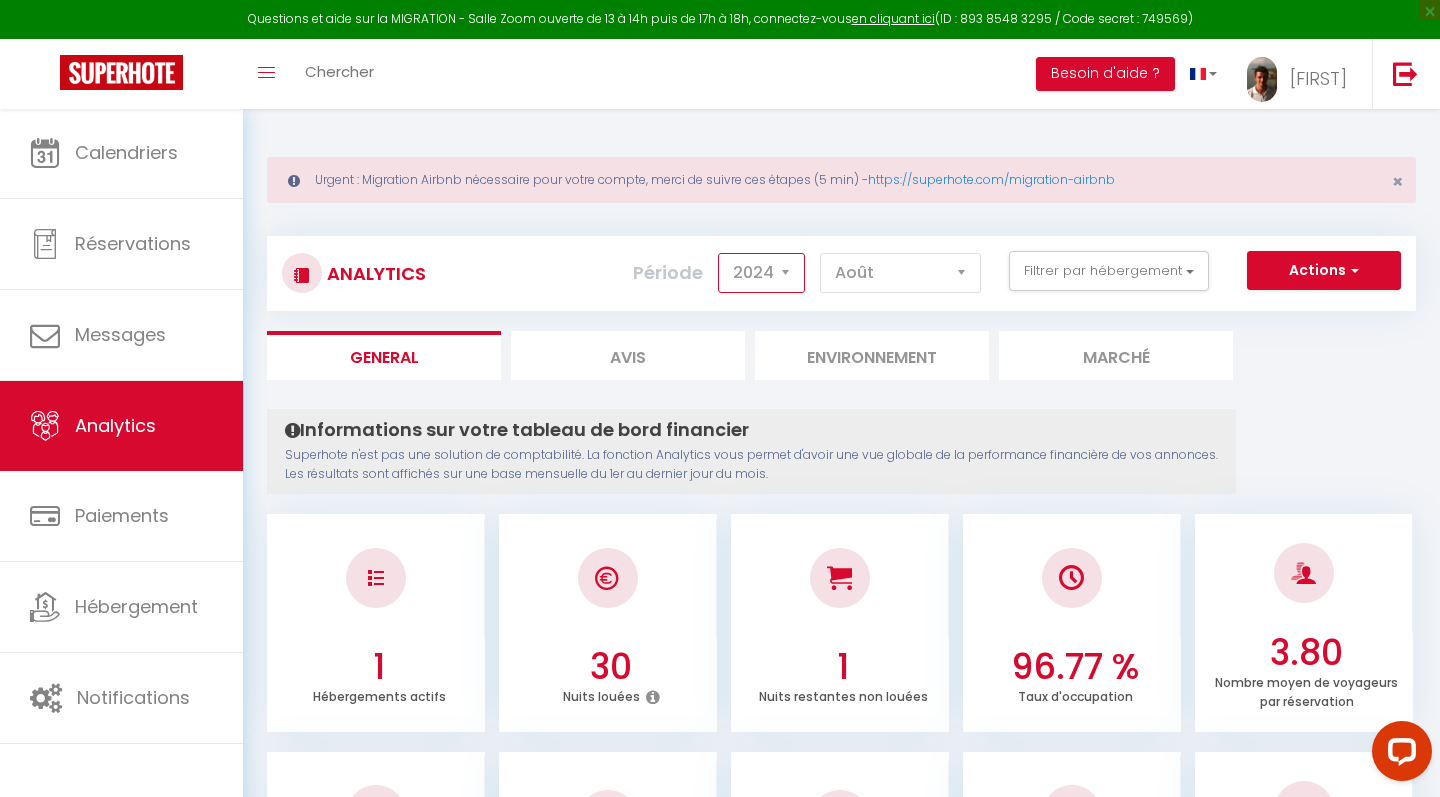 scroll, scrollTop: 0, scrollLeft: 0, axis: both 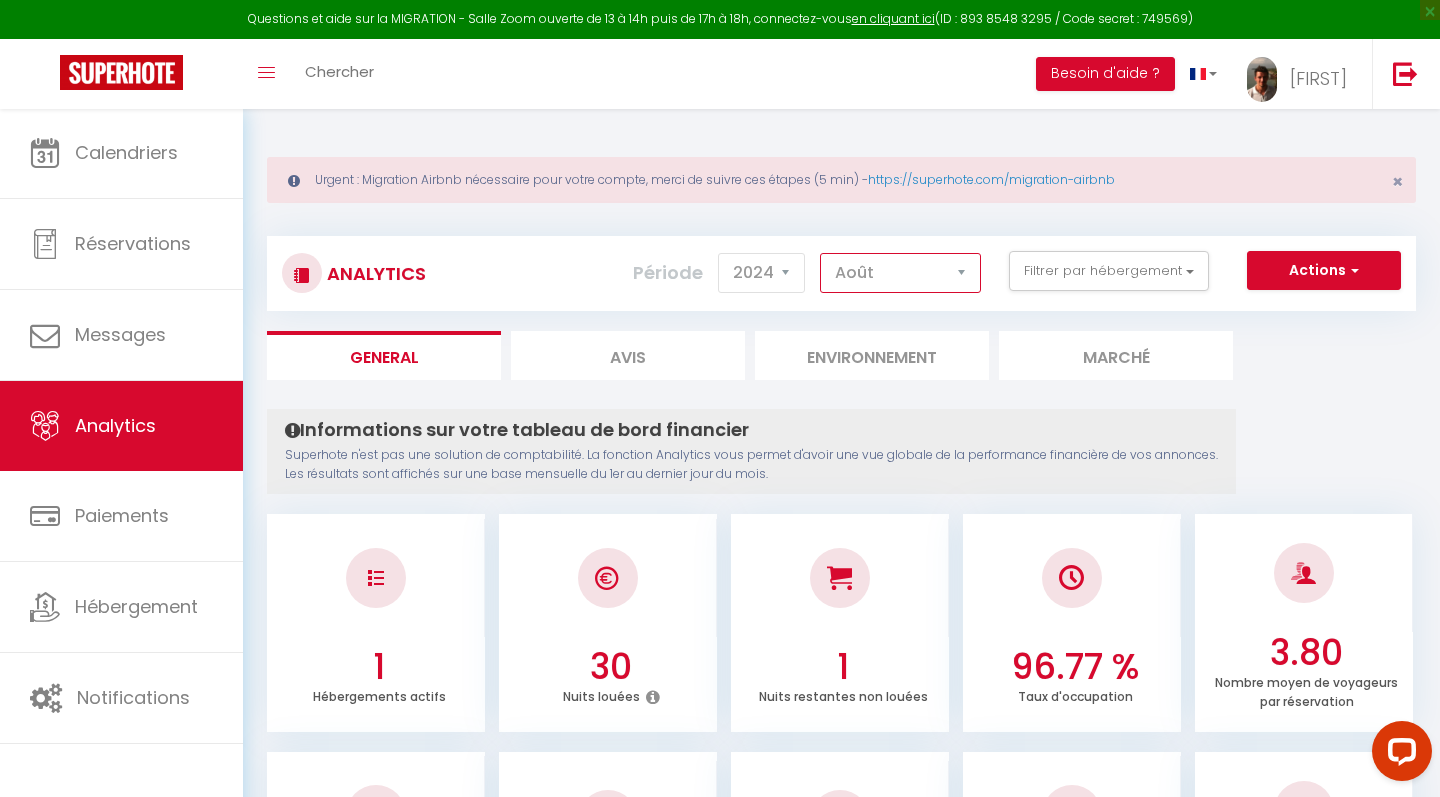 select on "7" 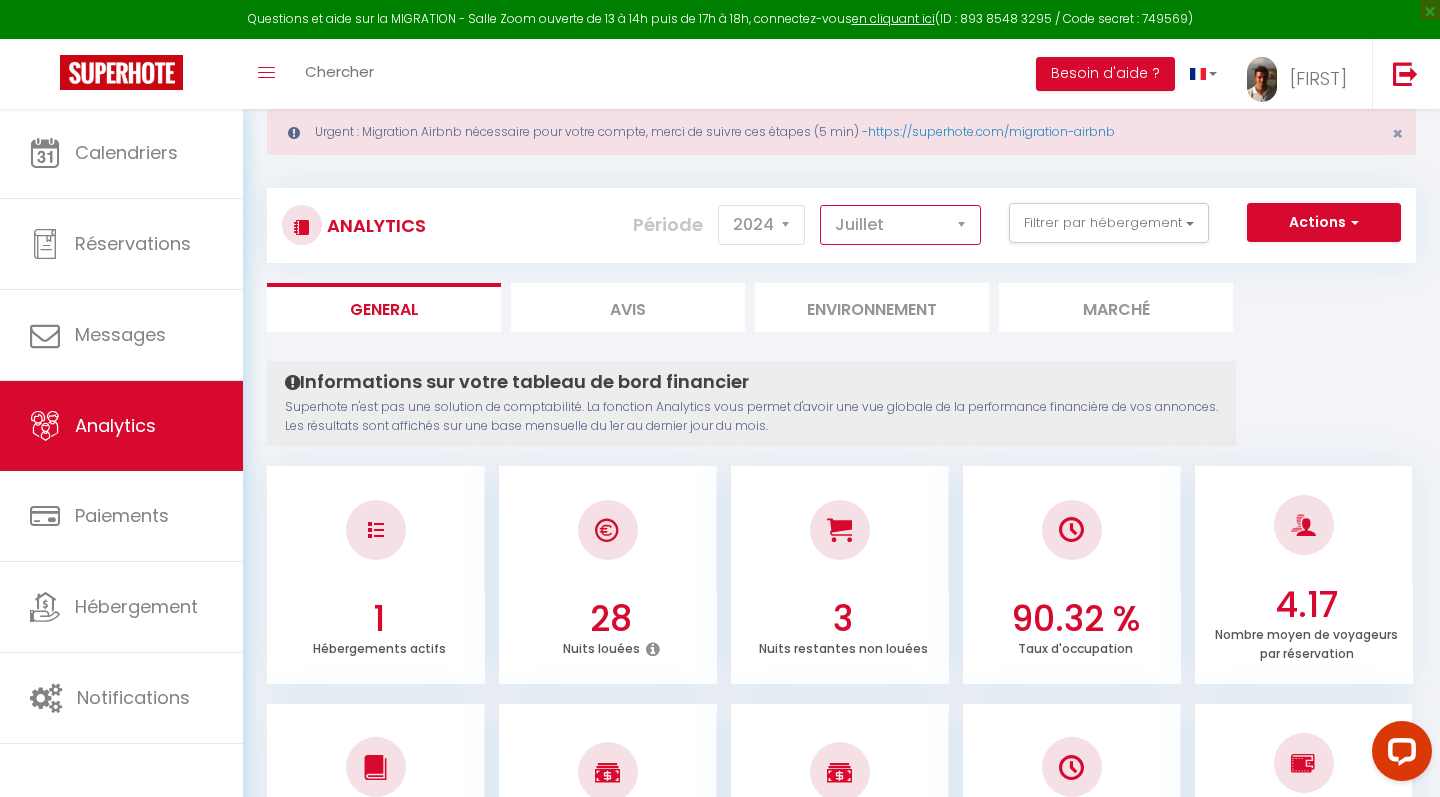 scroll, scrollTop: 48, scrollLeft: 0, axis: vertical 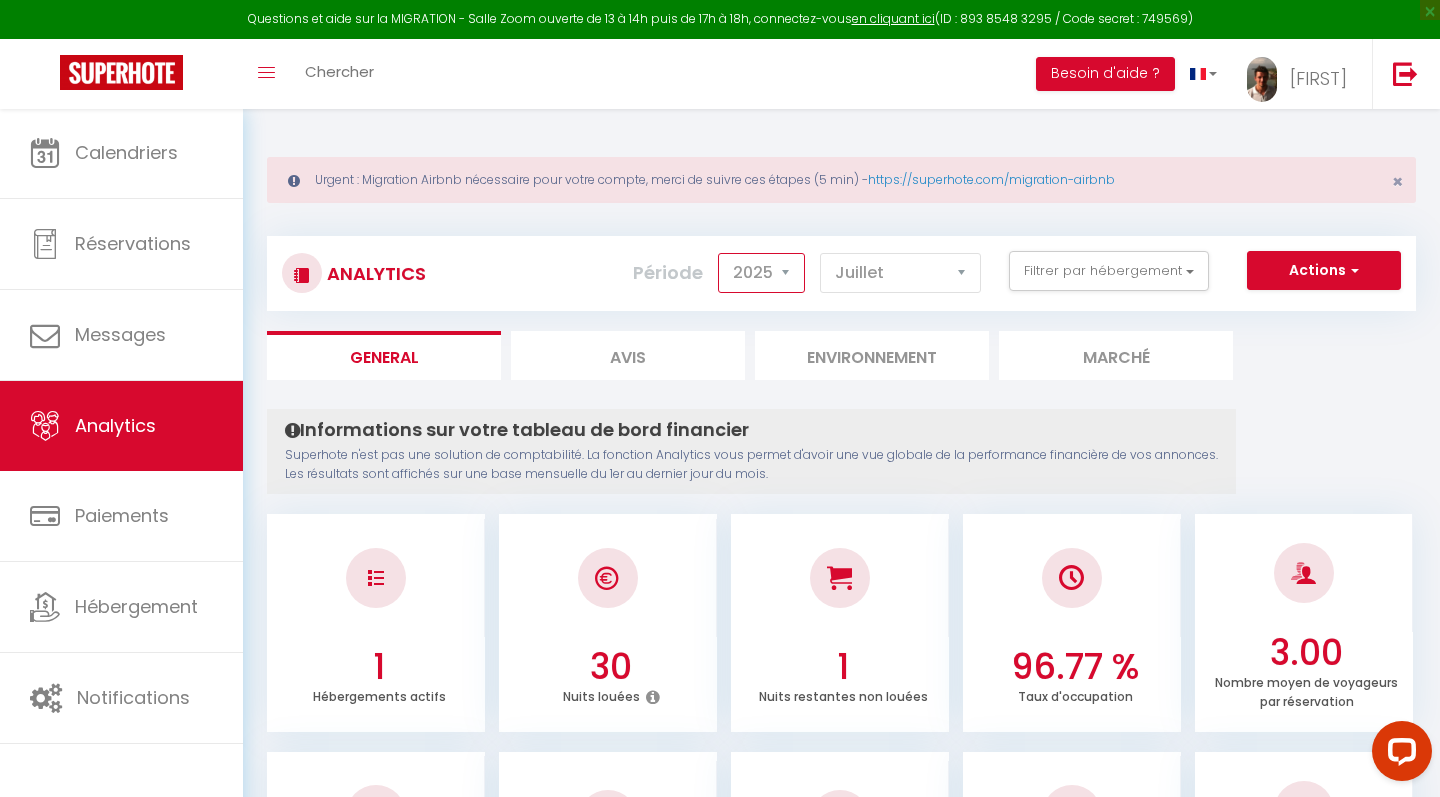 select on "2024" 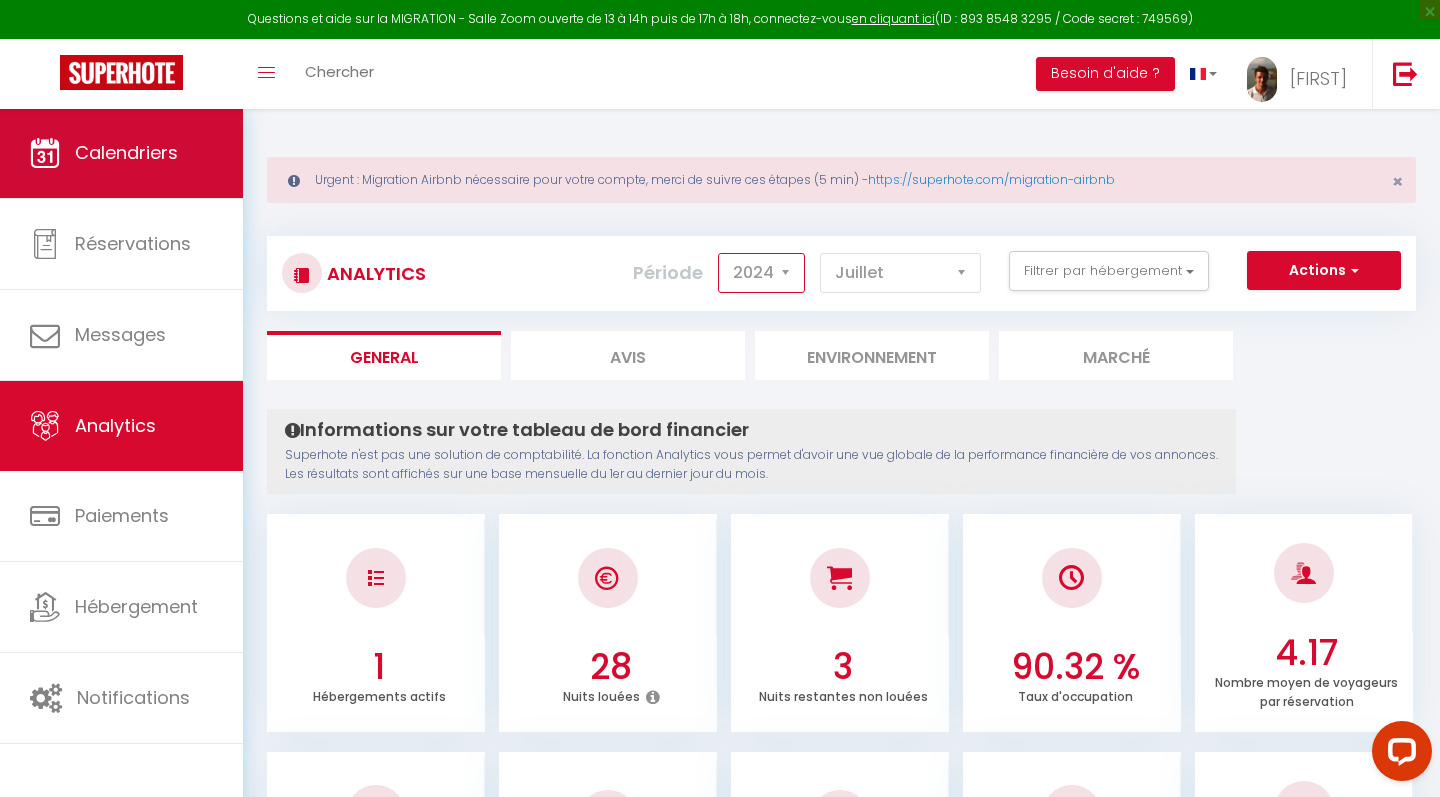 scroll, scrollTop: 0, scrollLeft: 0, axis: both 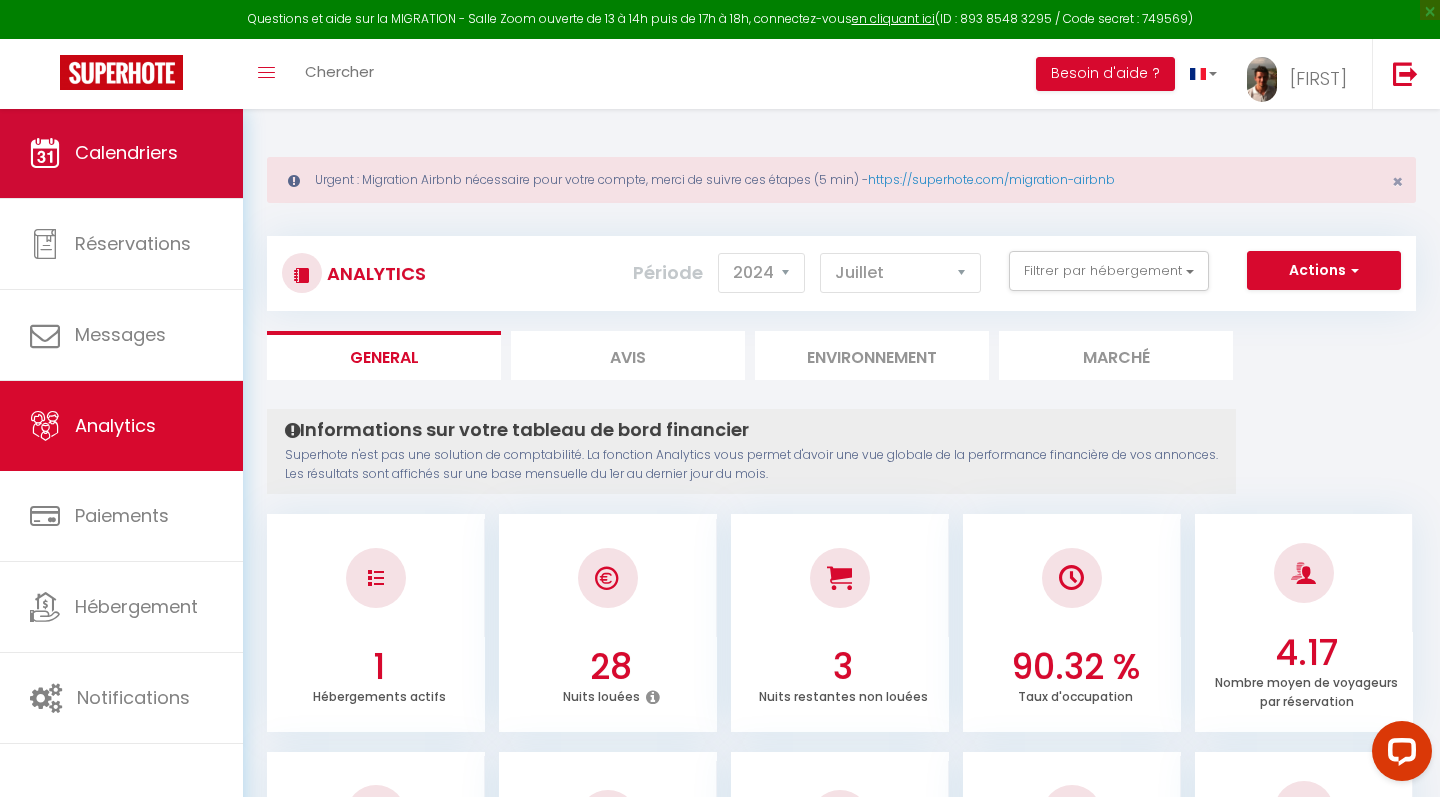 click on "Calendriers" at bounding box center (126, 152) 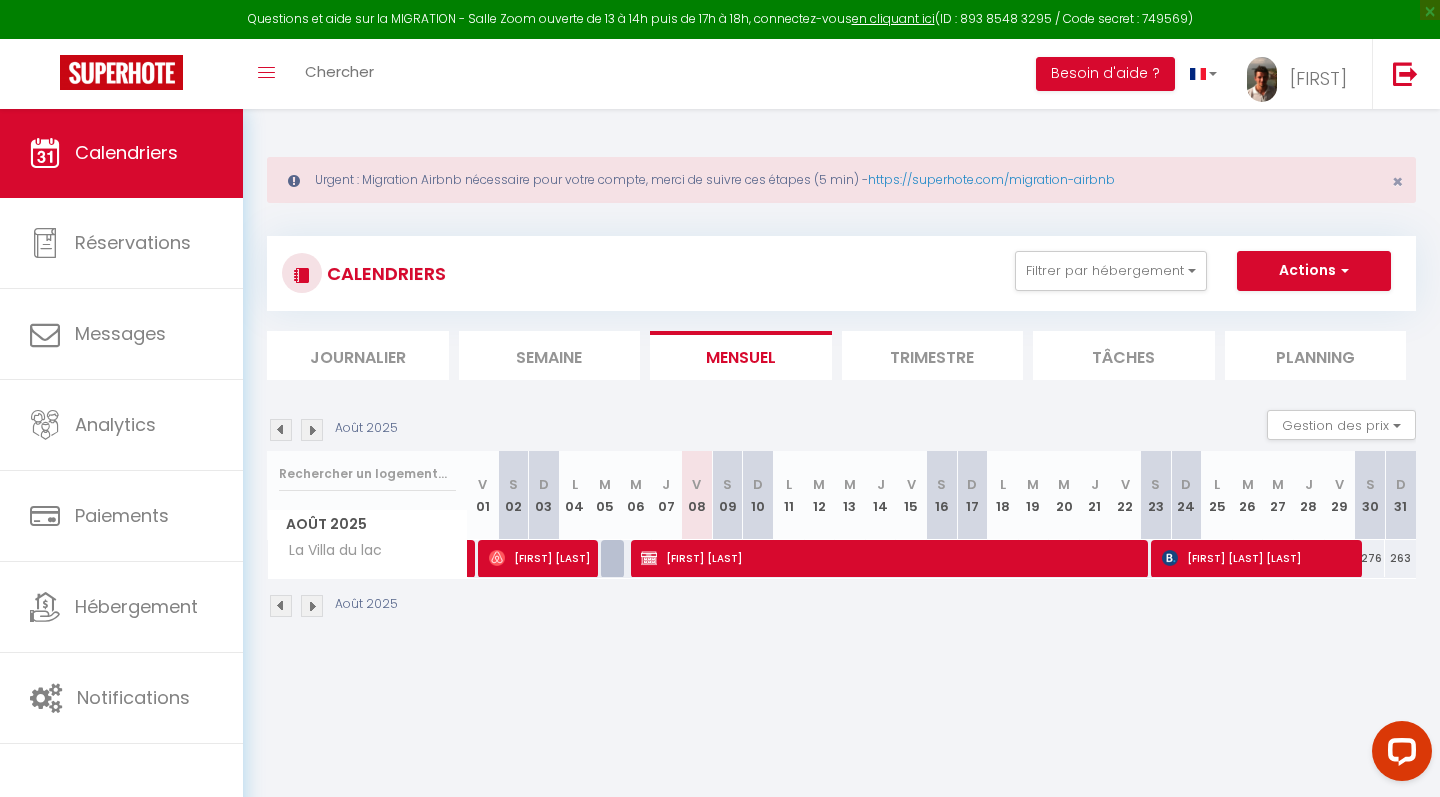 click on "Calendriers" at bounding box center [121, 153] 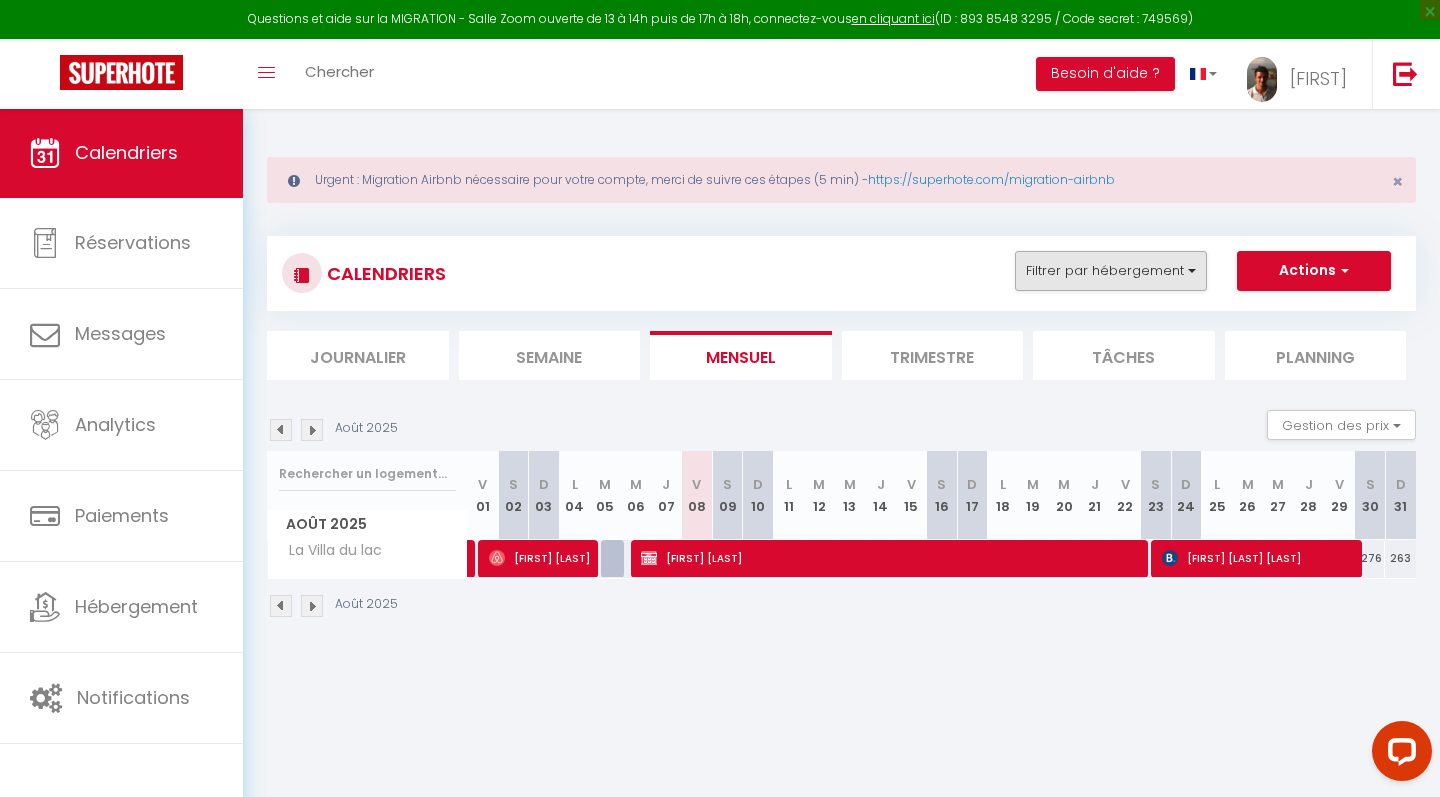 click on "Filtrer par hébergement" at bounding box center (1111, 271) 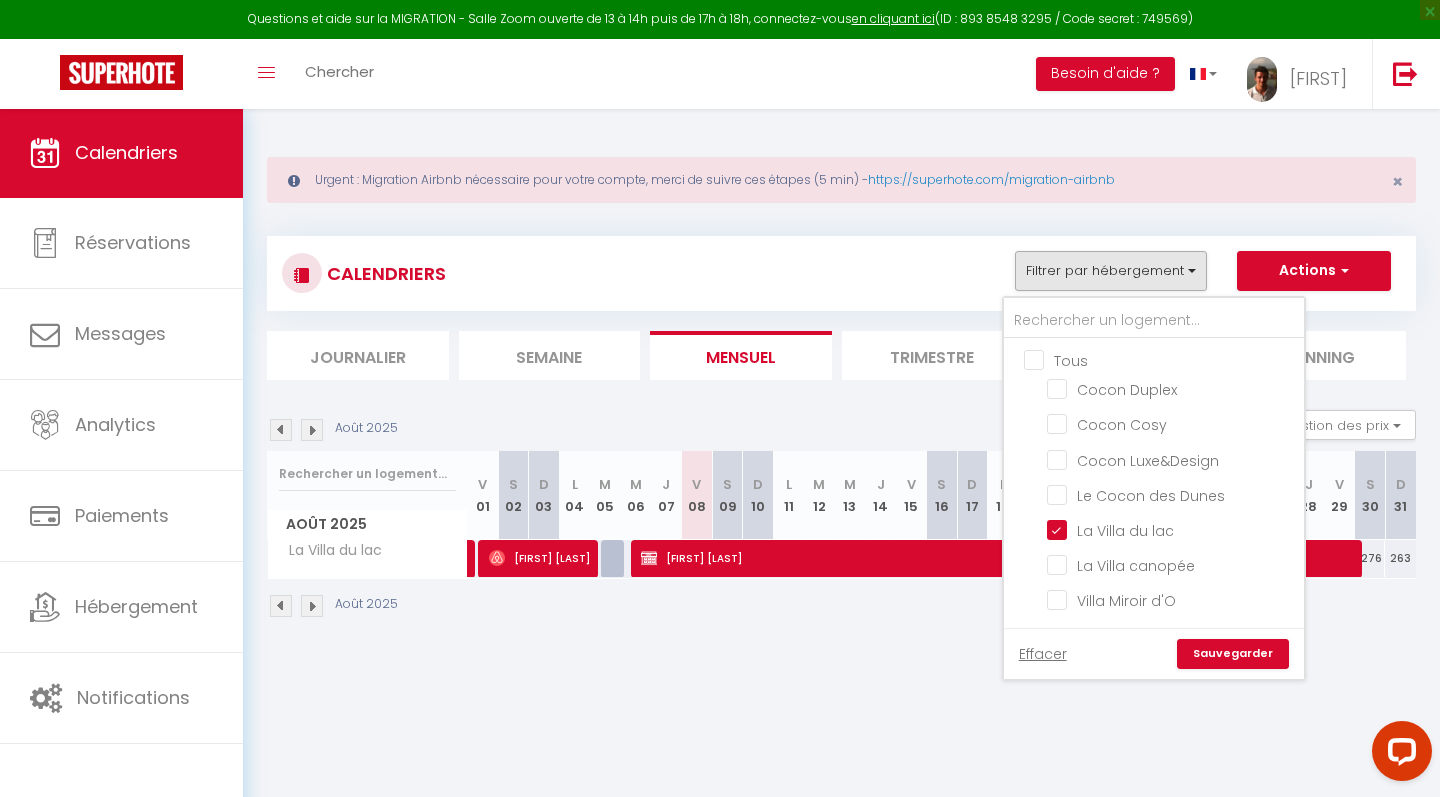 click on "Tous" at bounding box center (1174, 359) 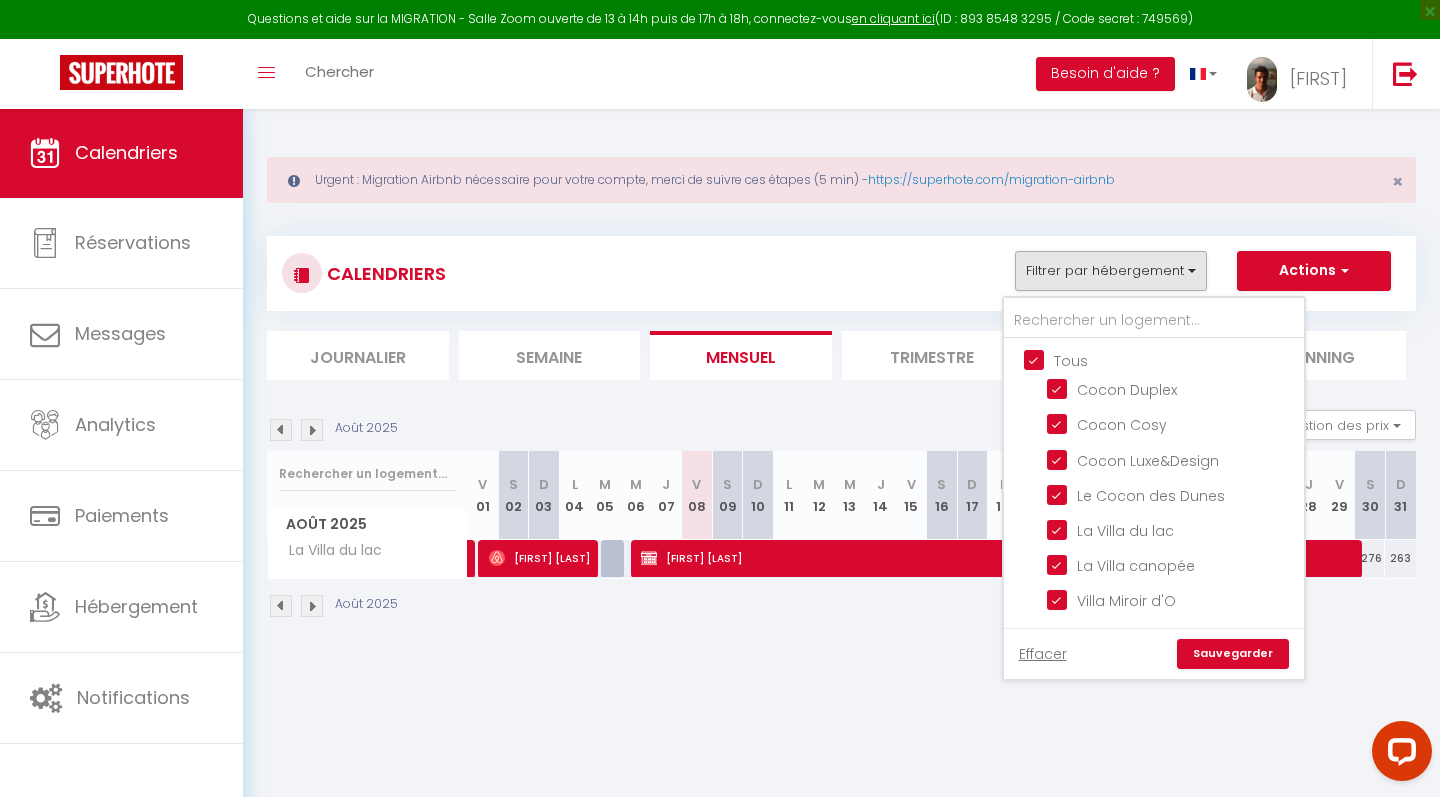checkbox on "true" 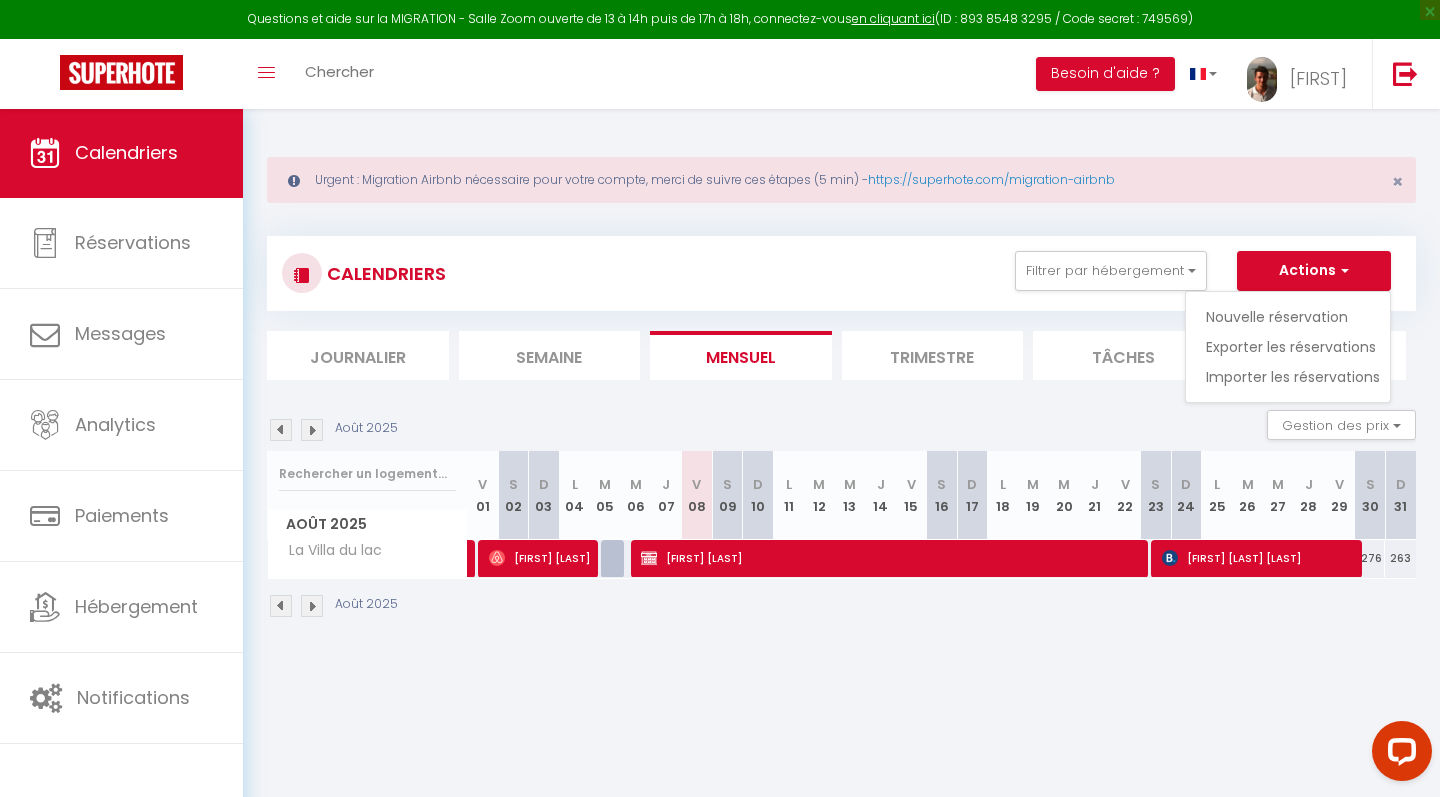 click on "CALENDRIERS
Filtrer par hébergement
Tous       Cocon Duplex     Cocon Cosy     Cocon Luxe&Design     Le Cocon des Dunes     La Villa du lac     La Villa canopée     Villa Miroir d'O    Effacer   Sauvegarder
Actions
Nouvelle réservation   Exporter les réservations   Importer les réservations" at bounding box center (841, 273) 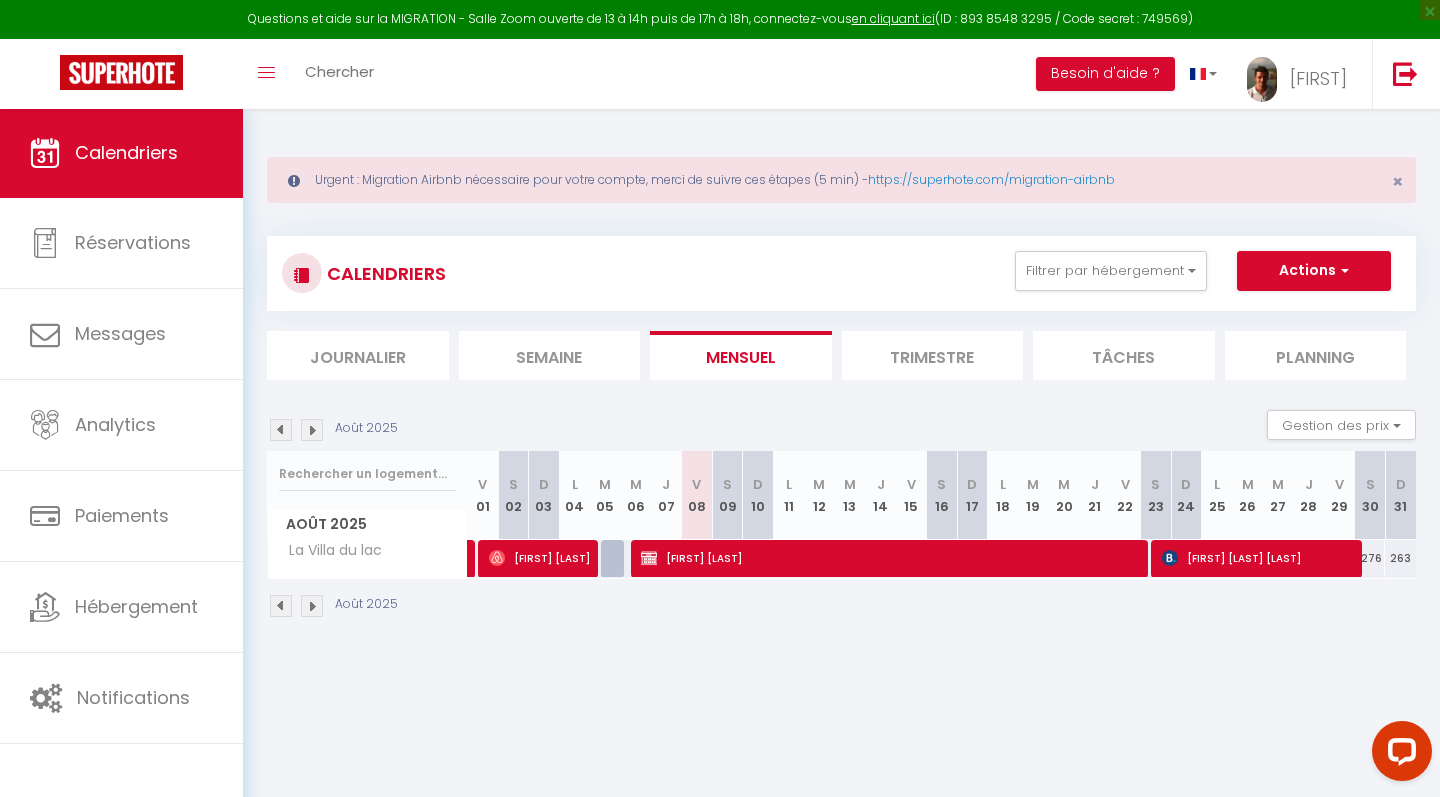 click on "Calendriers" at bounding box center (121, 153) 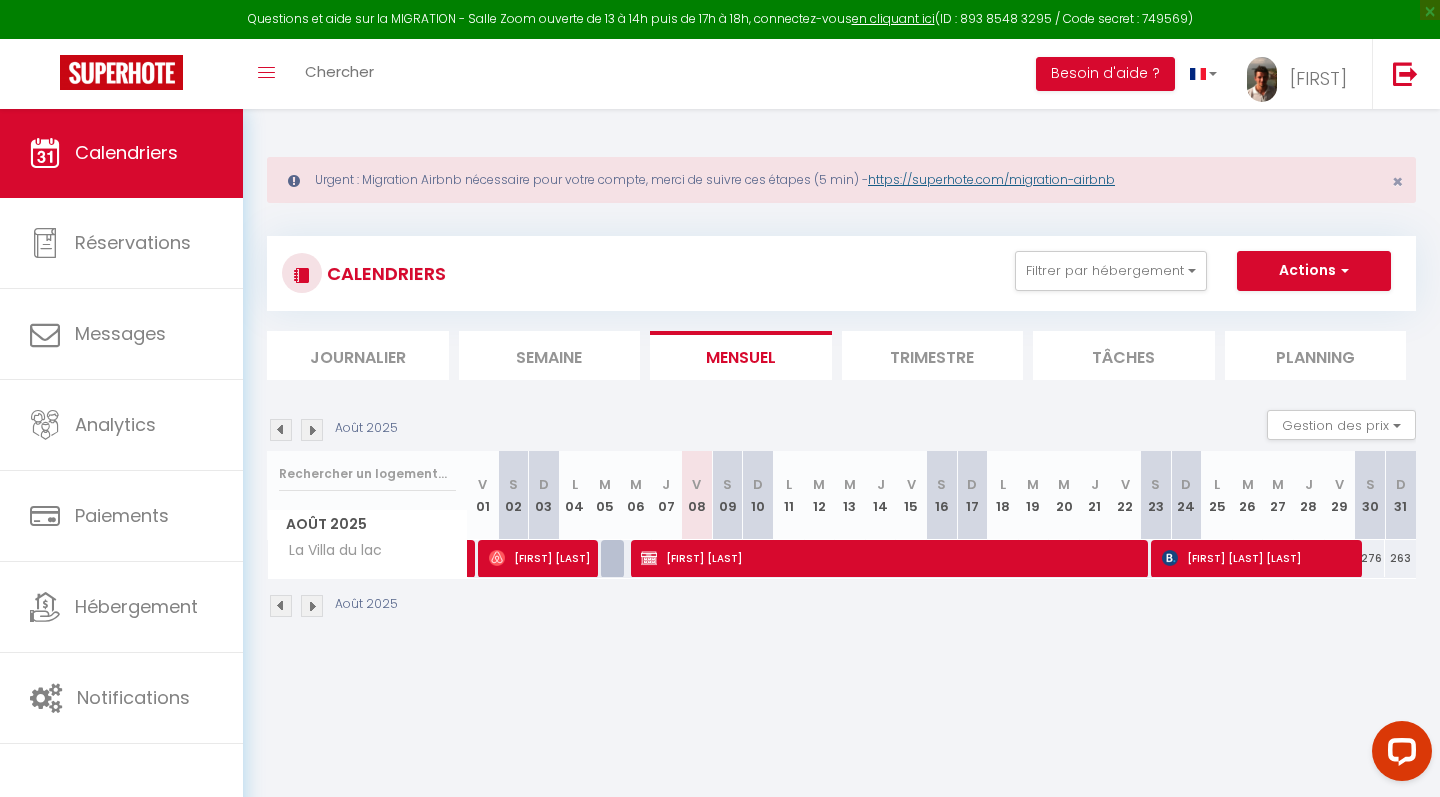 click on "https://superhote.com/migration-airbnb" at bounding box center [991, 179] 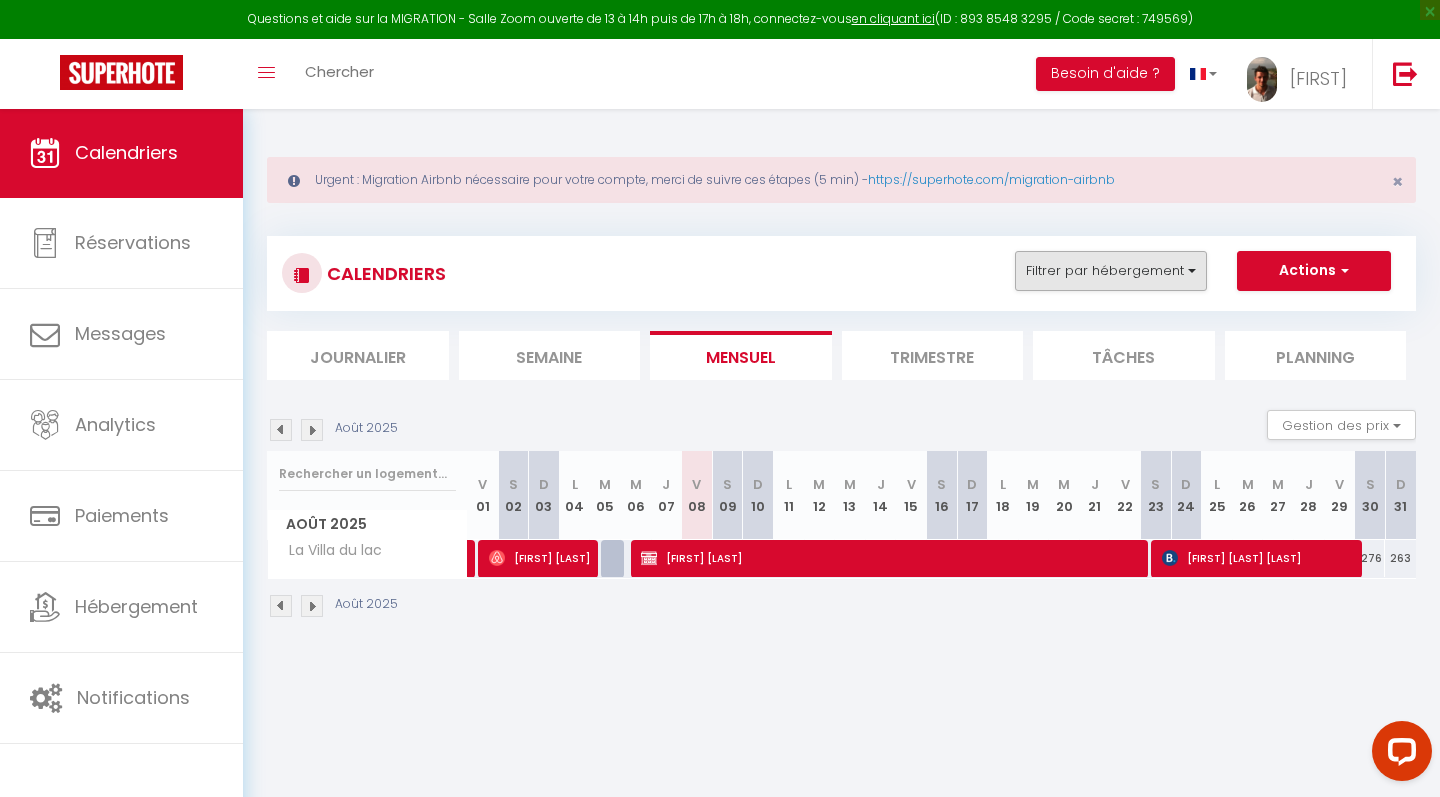 click on "Filtrer par hébergement" at bounding box center [1111, 271] 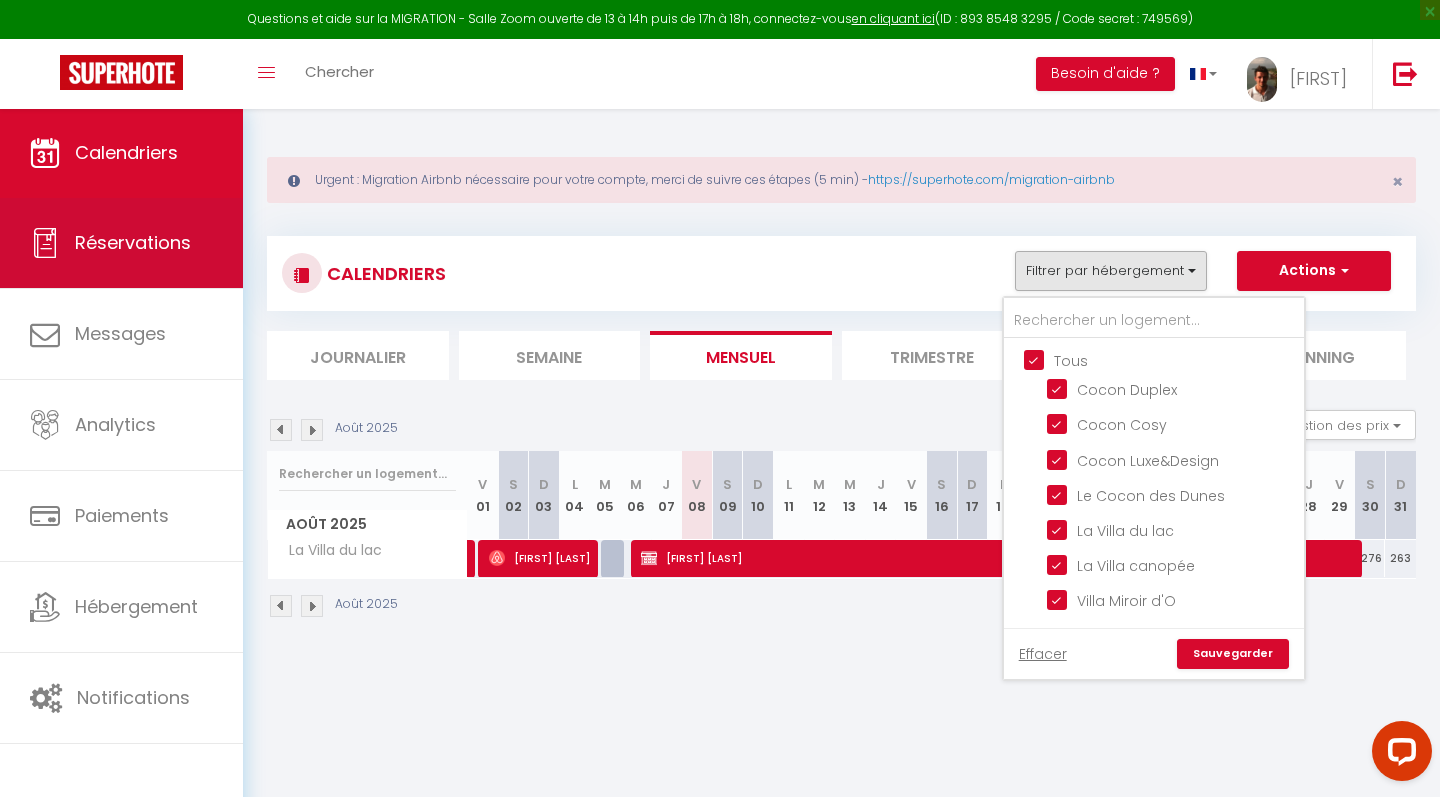 click on "Réservations" at bounding box center [133, 242] 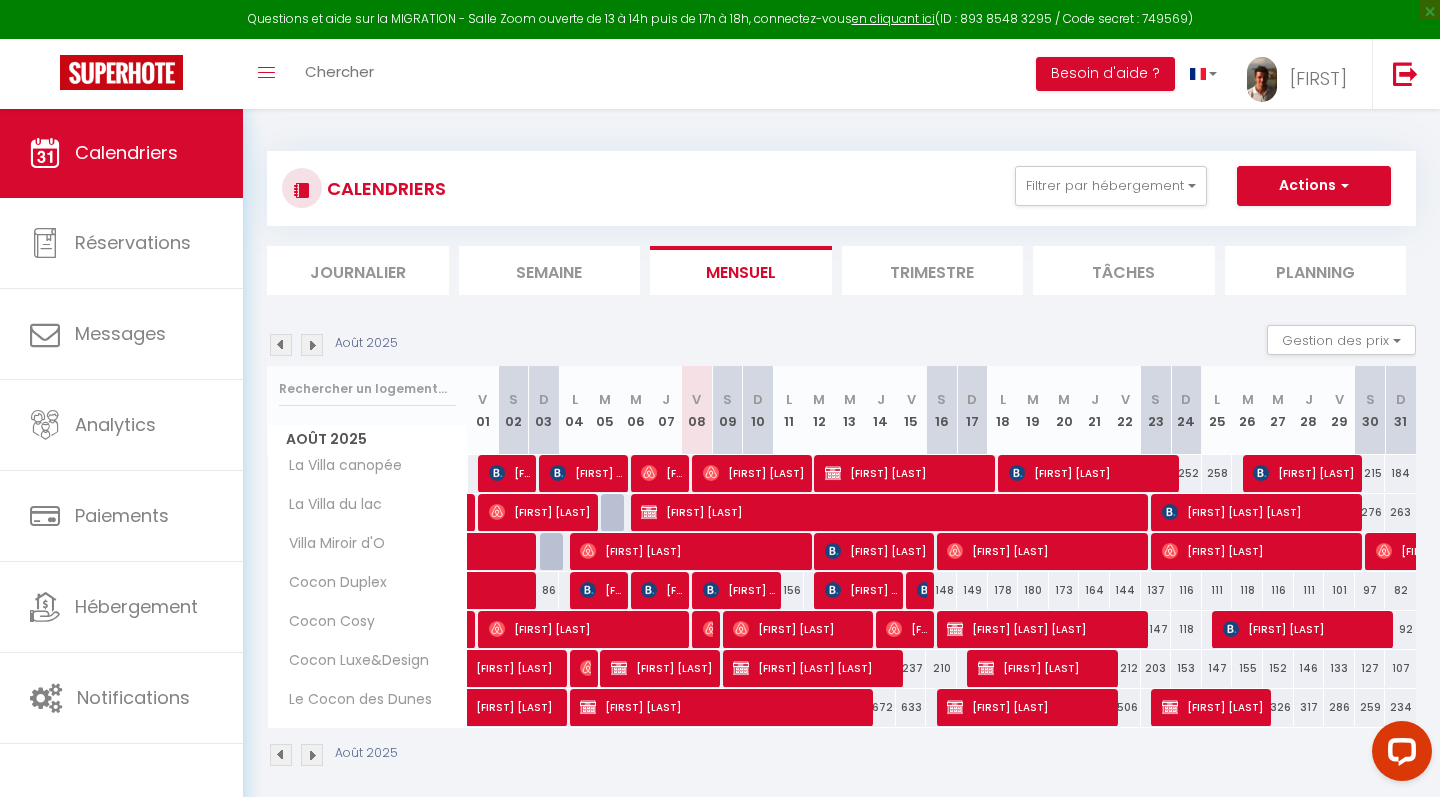 scroll, scrollTop: 0, scrollLeft: 0, axis: both 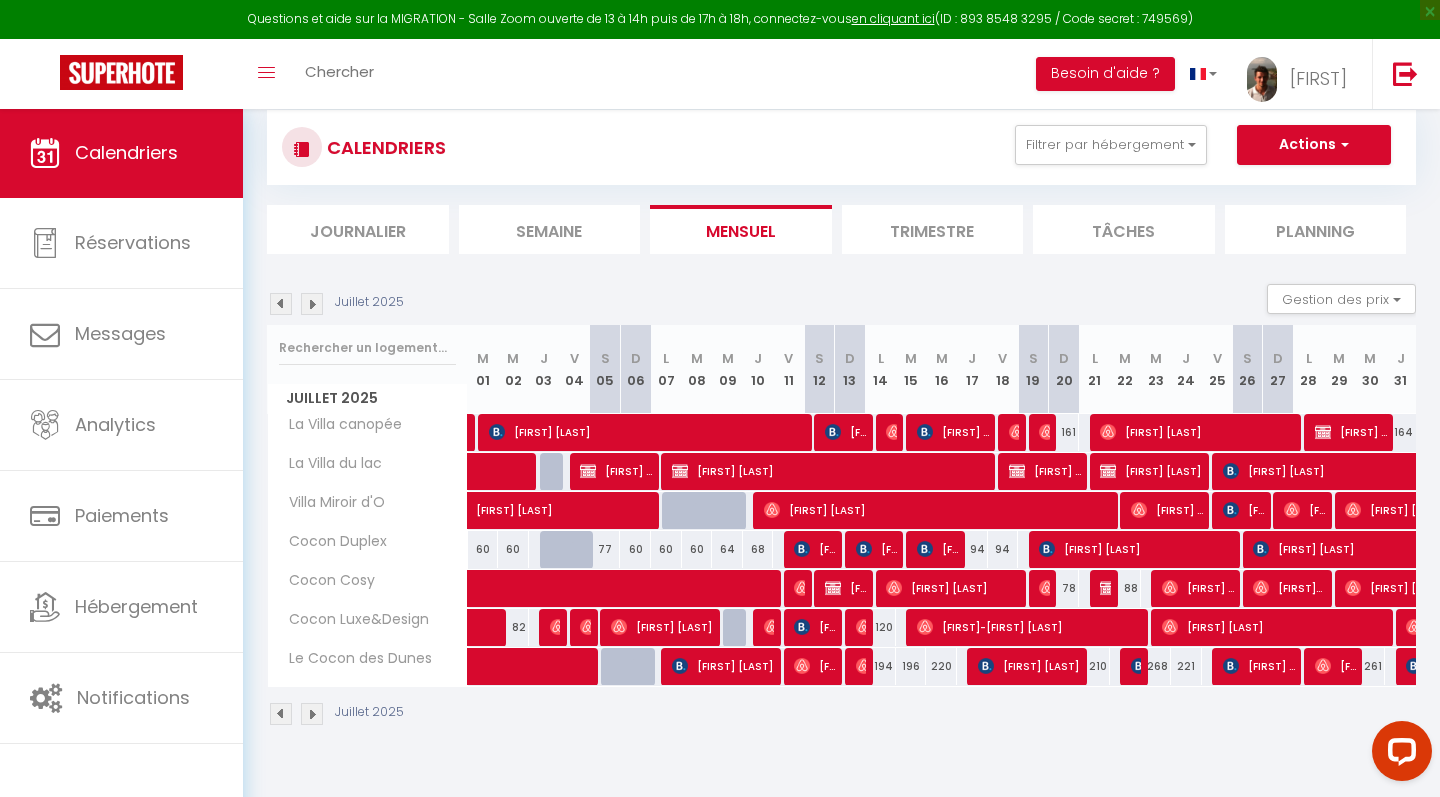 click at bounding box center (802, 549) 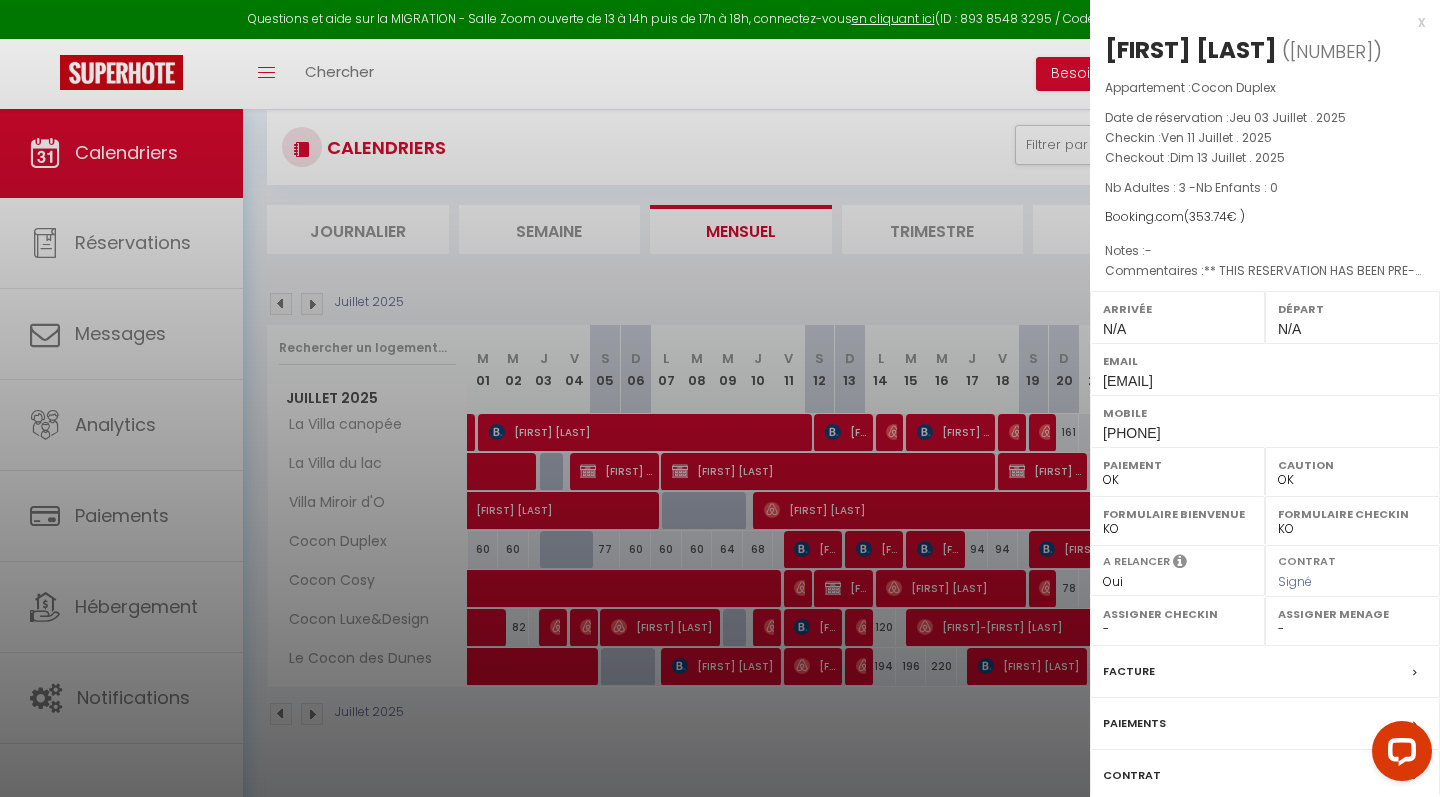 click on "x" at bounding box center [1257, 22] 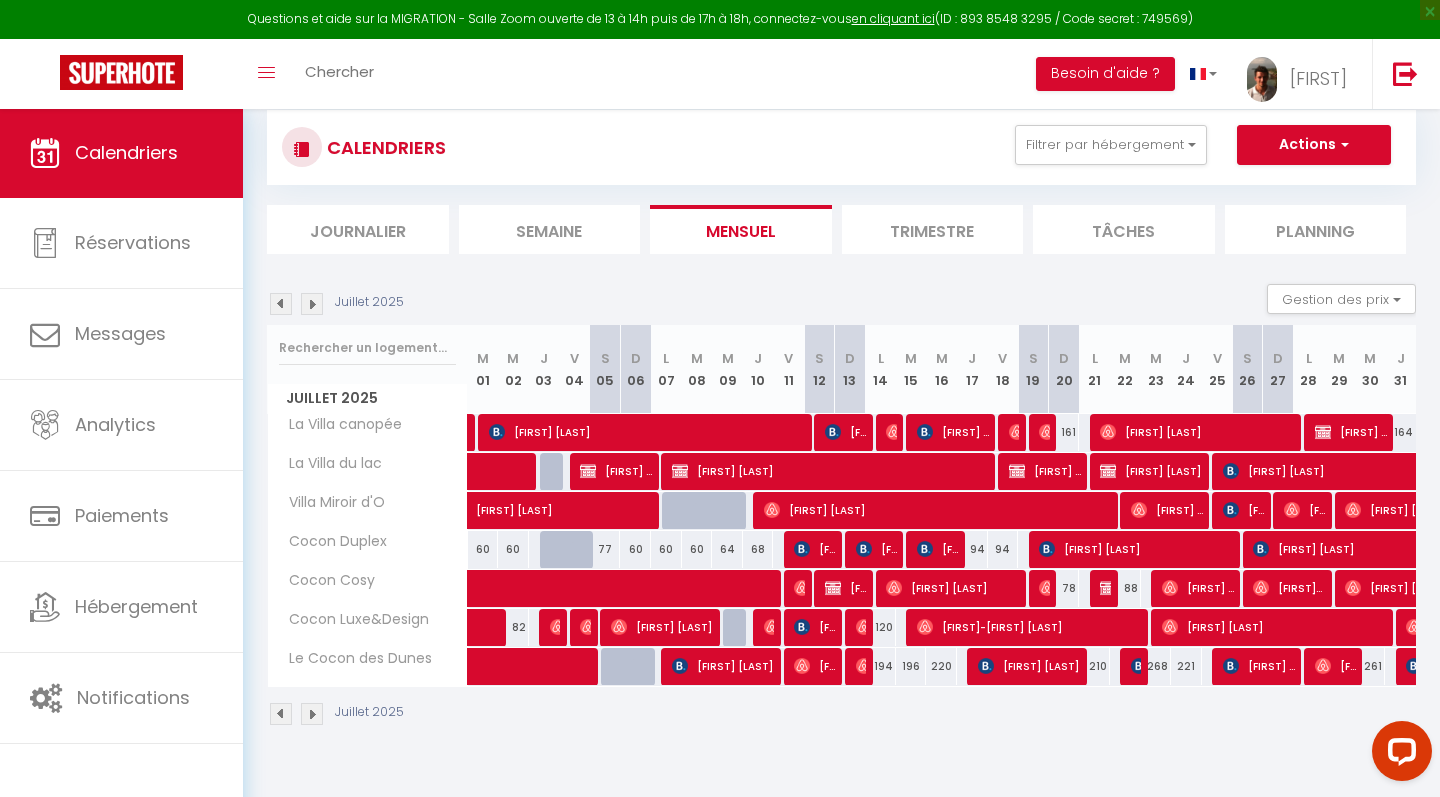 click on "[FIRST] [LAST]" at bounding box center [876, 549] 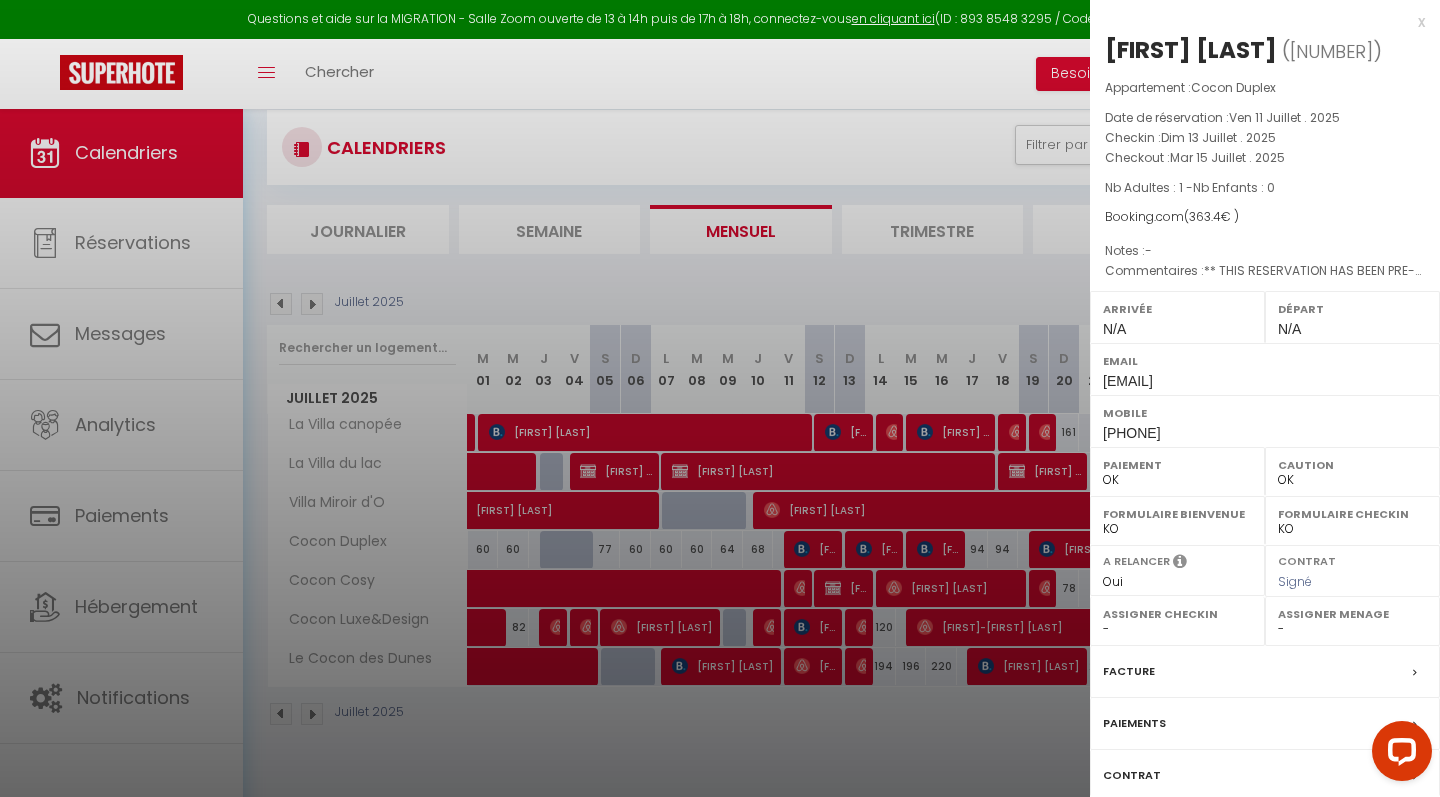 click on "x" at bounding box center [1257, 22] 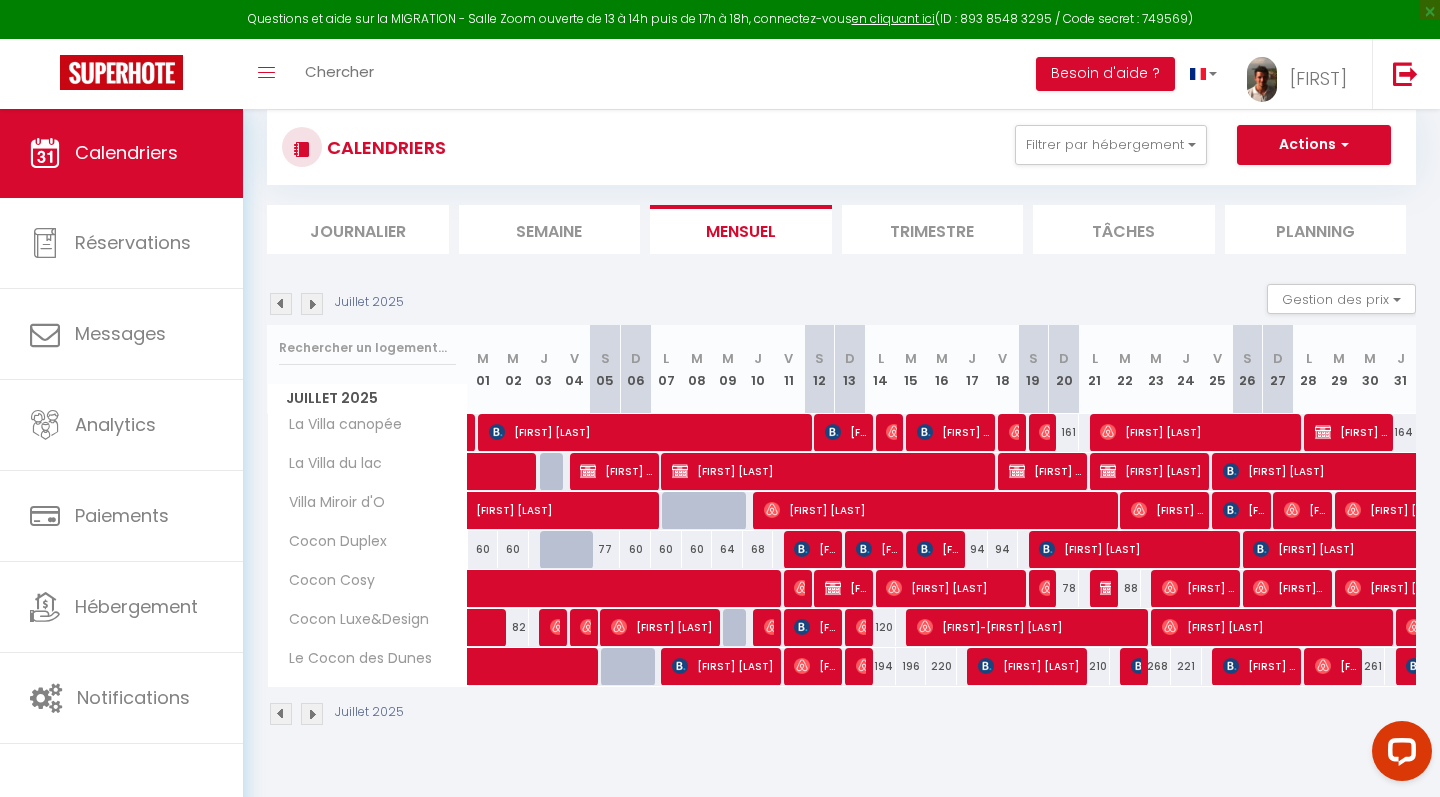 click on "[FIRST] [LAST]" at bounding box center (937, 549) 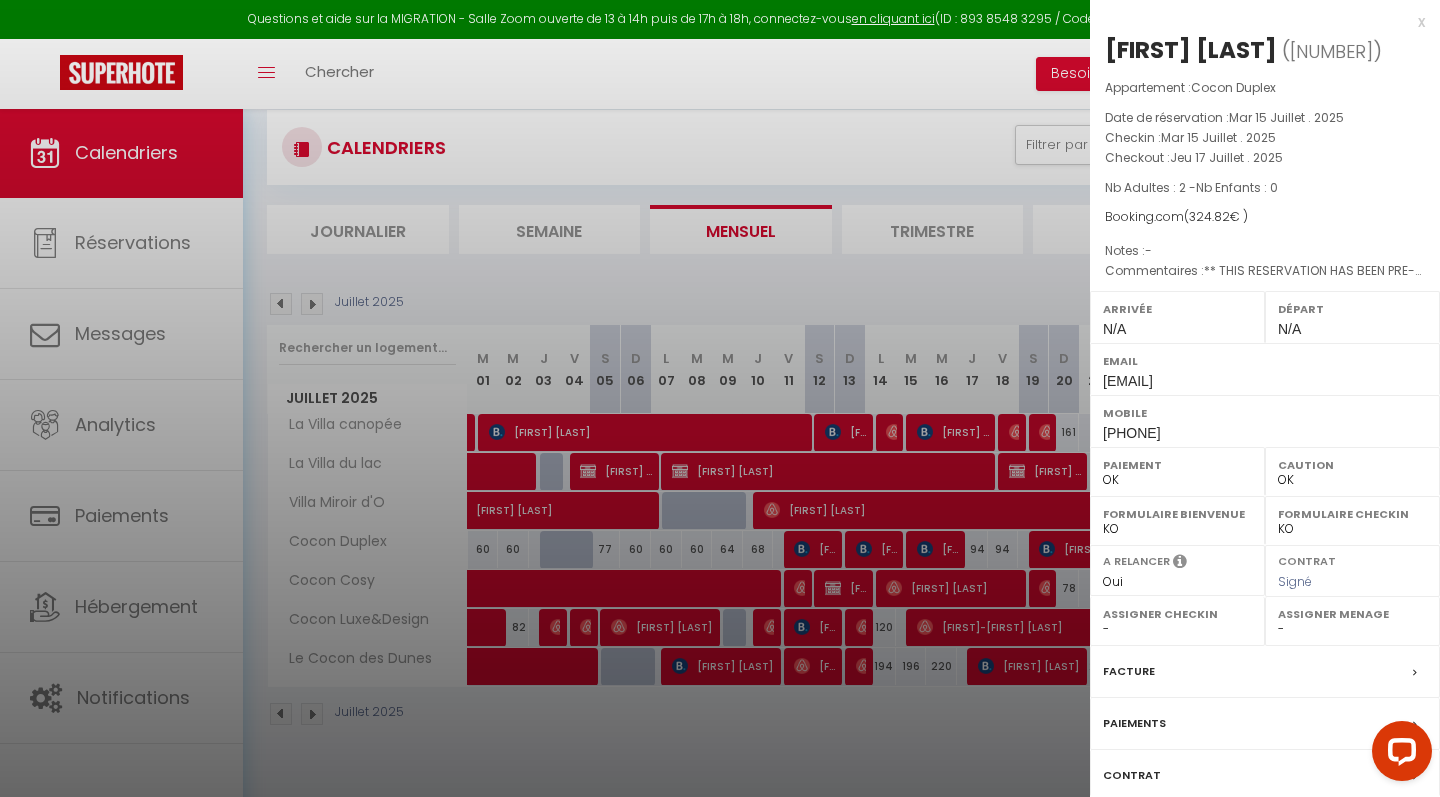 click on "x" at bounding box center [1257, 22] 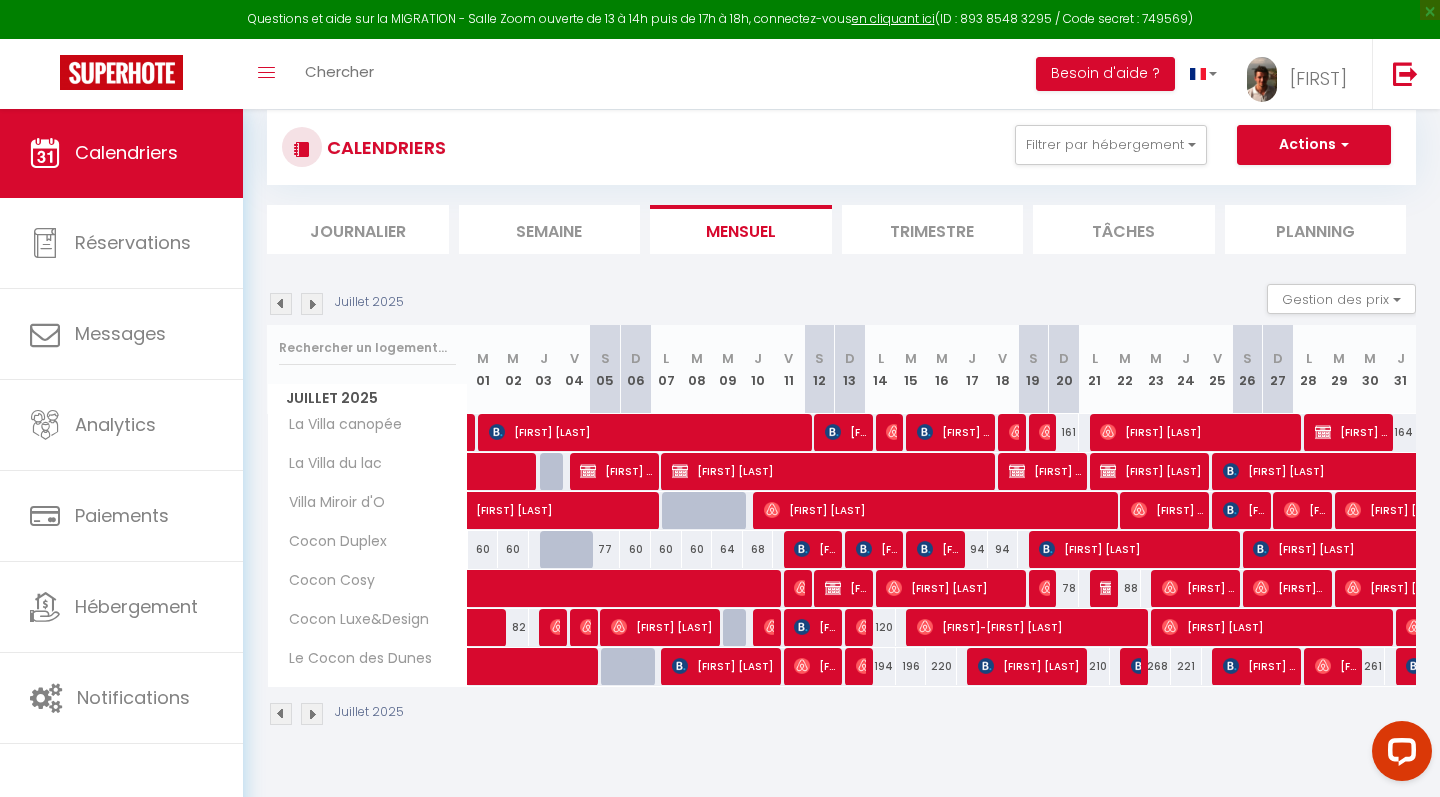 click on "[FIRST] [LAST]" at bounding box center [1137, 549] 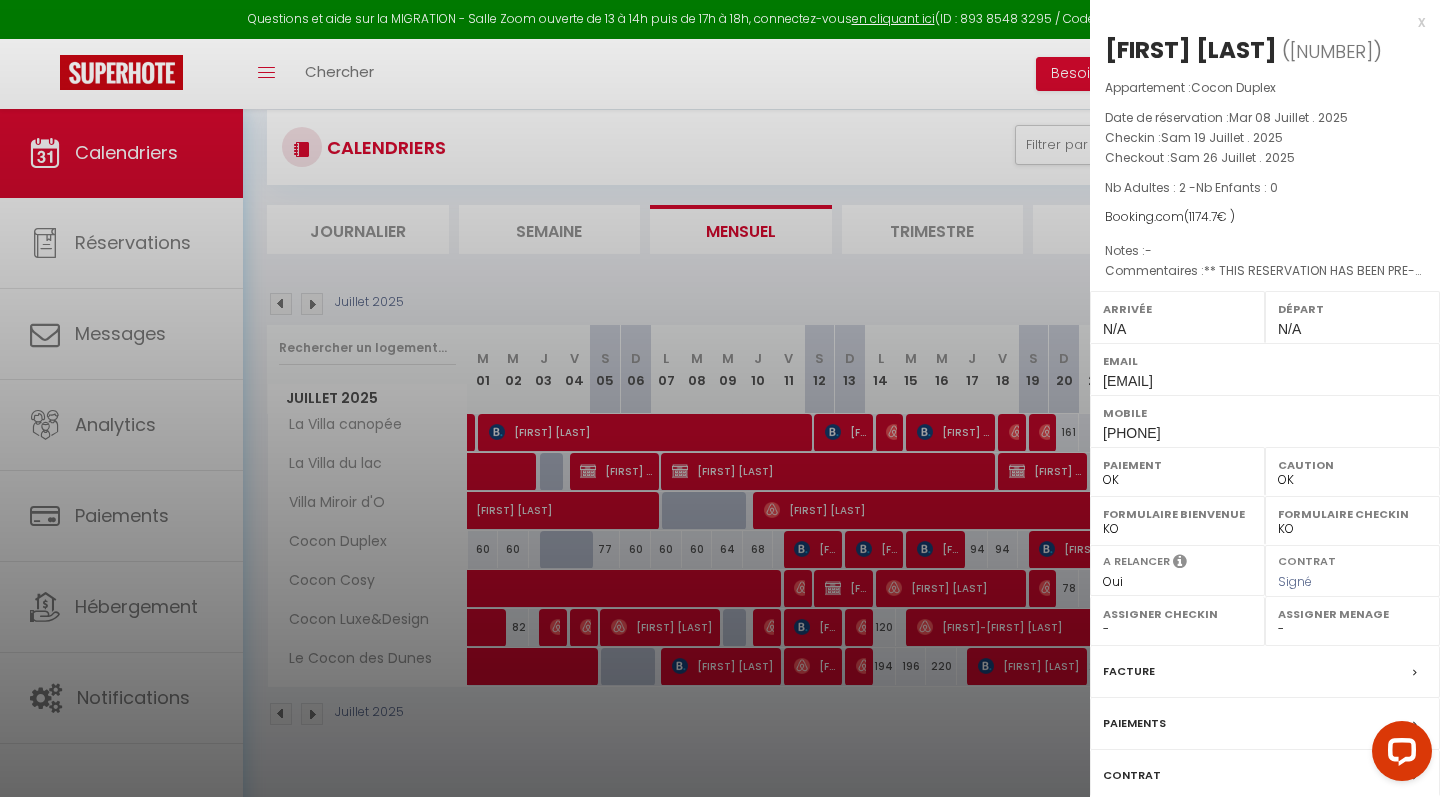 click on "x" at bounding box center (1257, 22) 